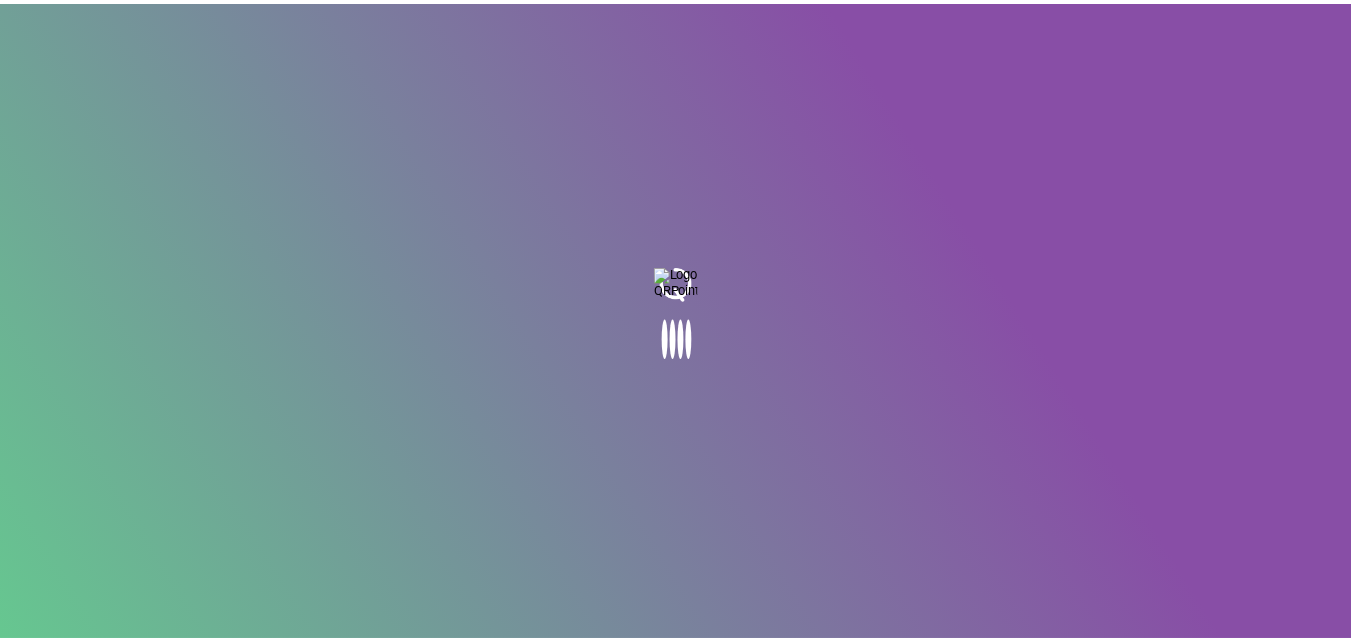 scroll, scrollTop: 0, scrollLeft: 0, axis: both 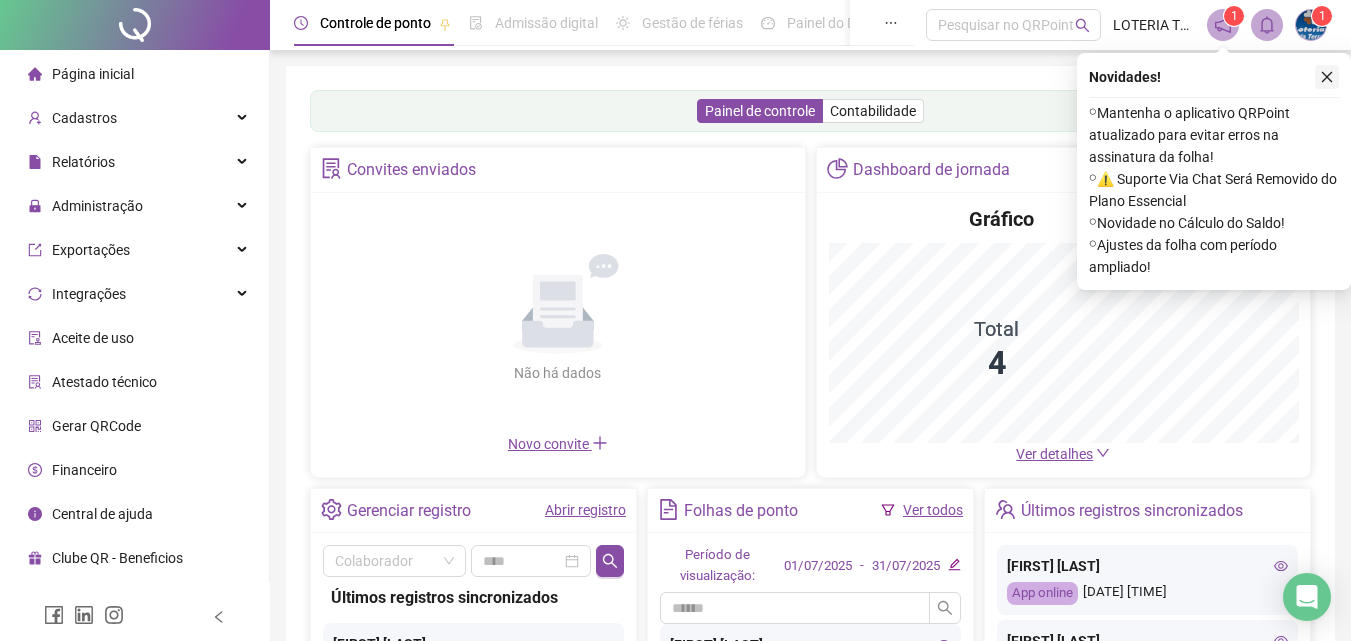 click 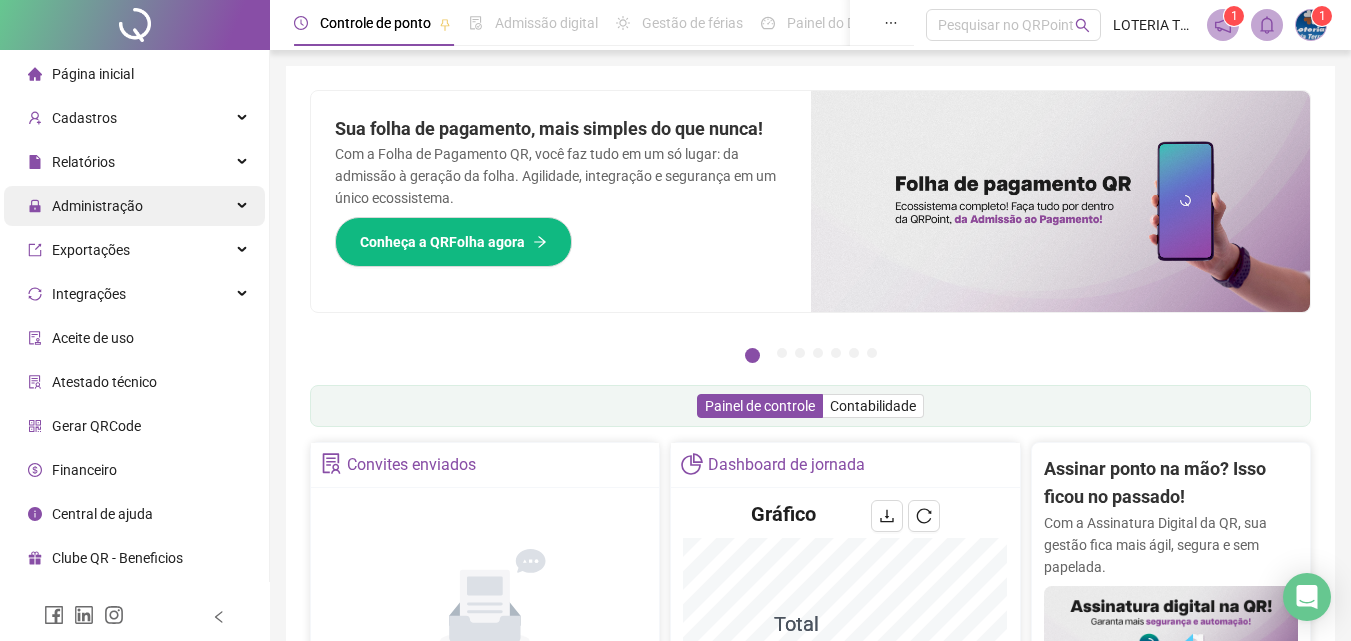 click on "Administração" at bounding box center (85, 206) 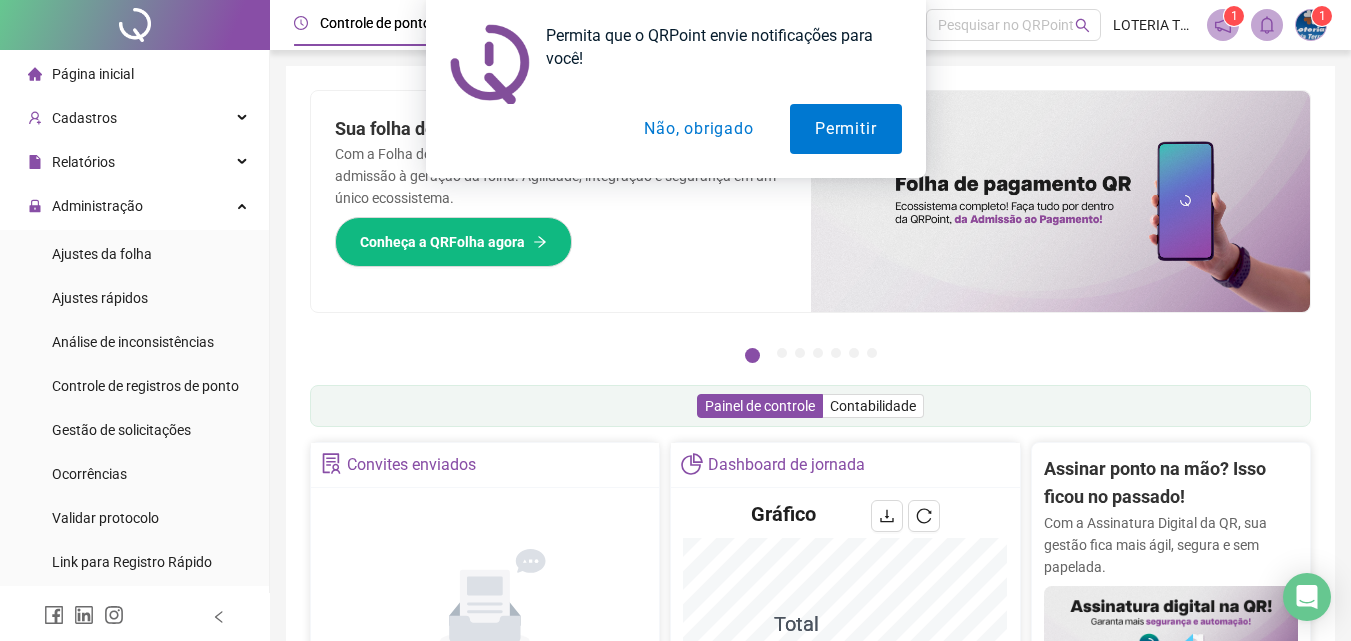 click on "Não, obrigado" at bounding box center [698, 129] 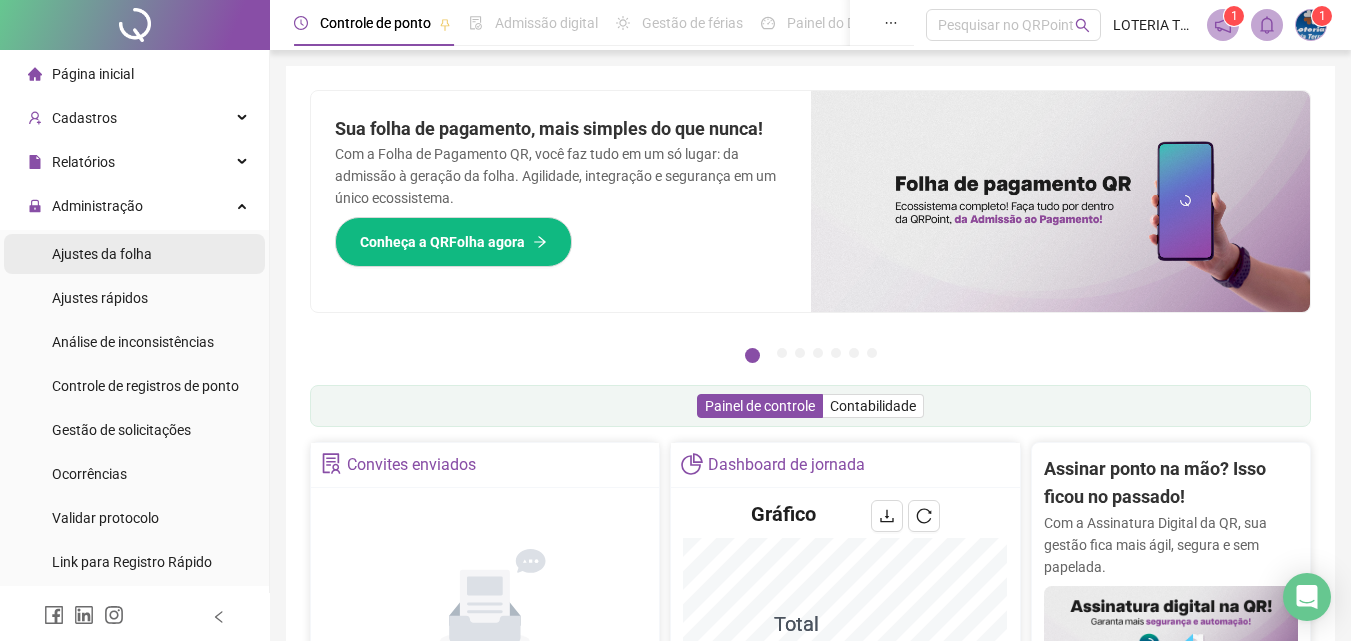 click on "Ajustes da folha" at bounding box center [102, 254] 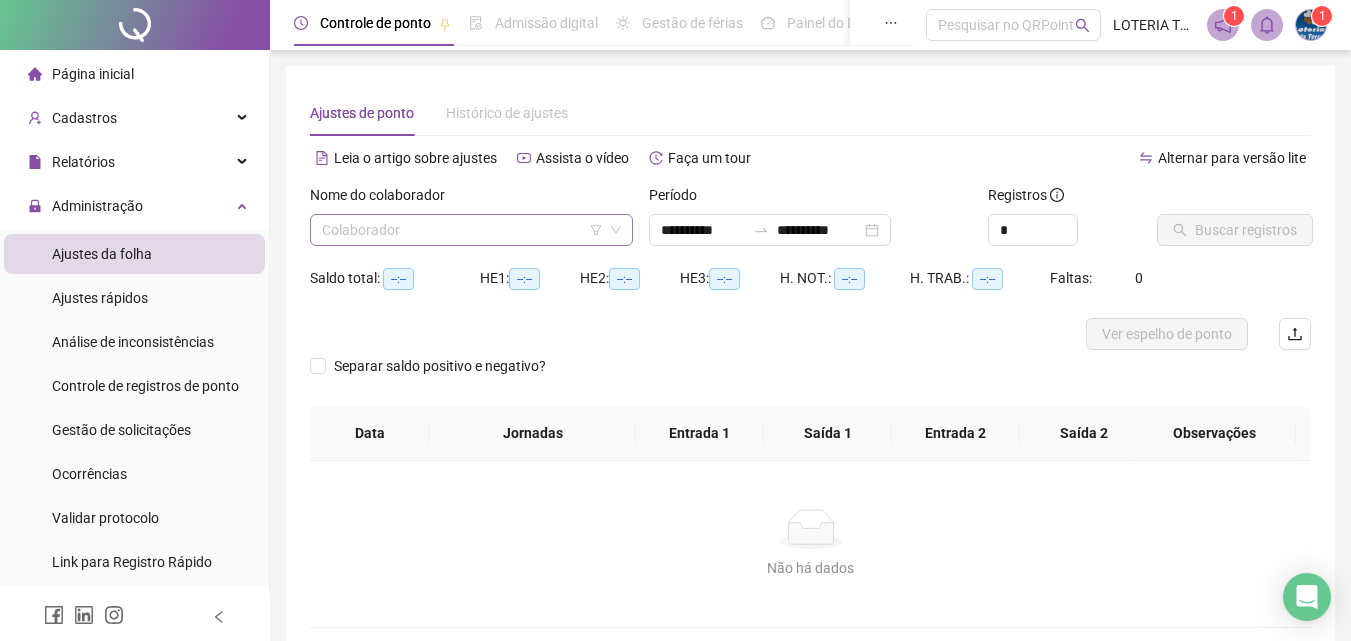 click at bounding box center (462, 230) 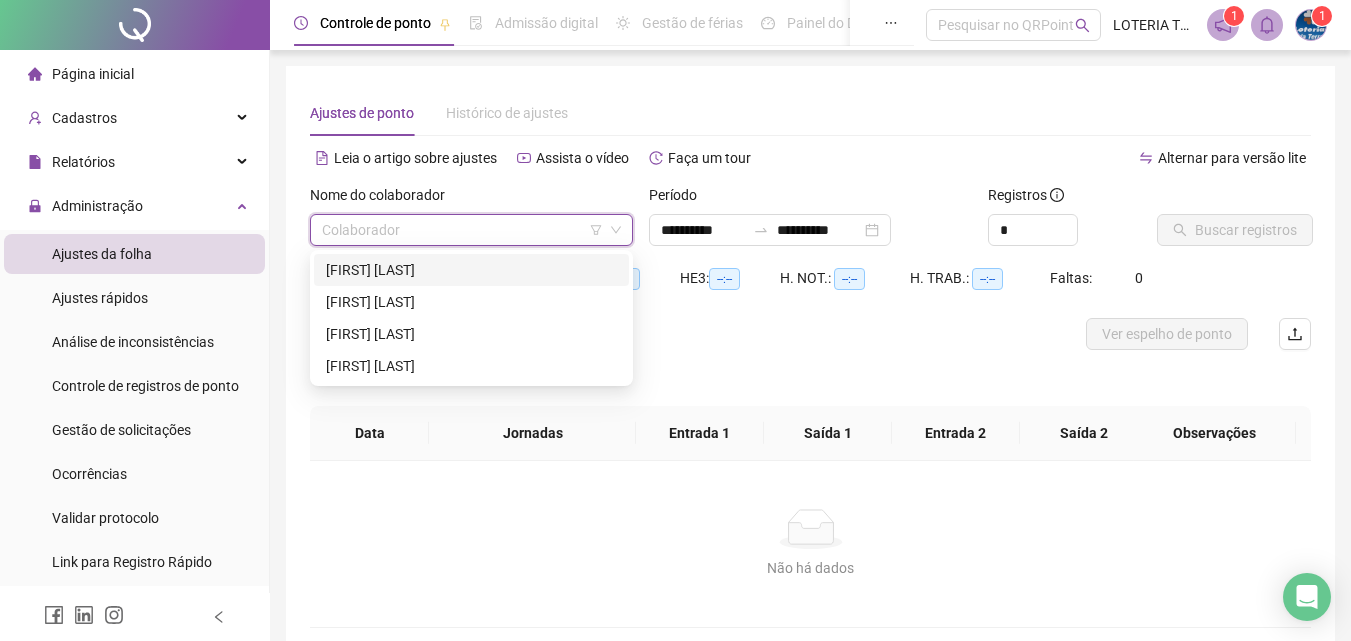 click on "[FIRST] [LAST]" at bounding box center [471, 270] 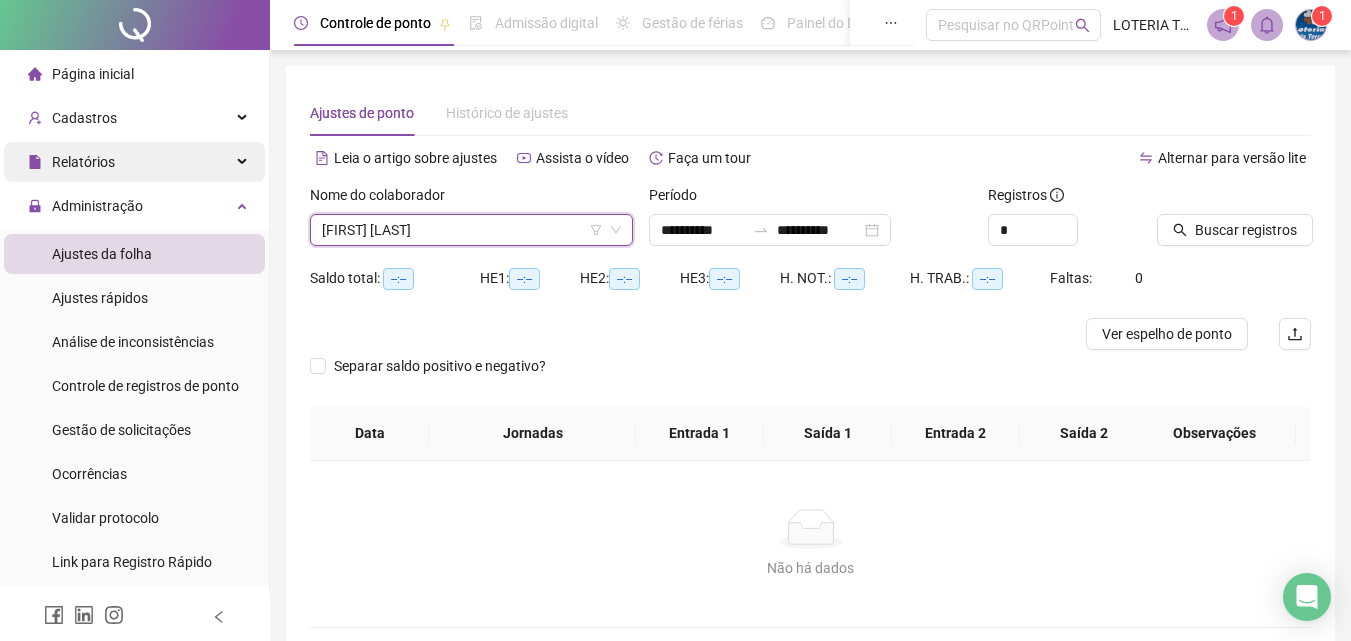 click on "Relatórios" at bounding box center [83, 162] 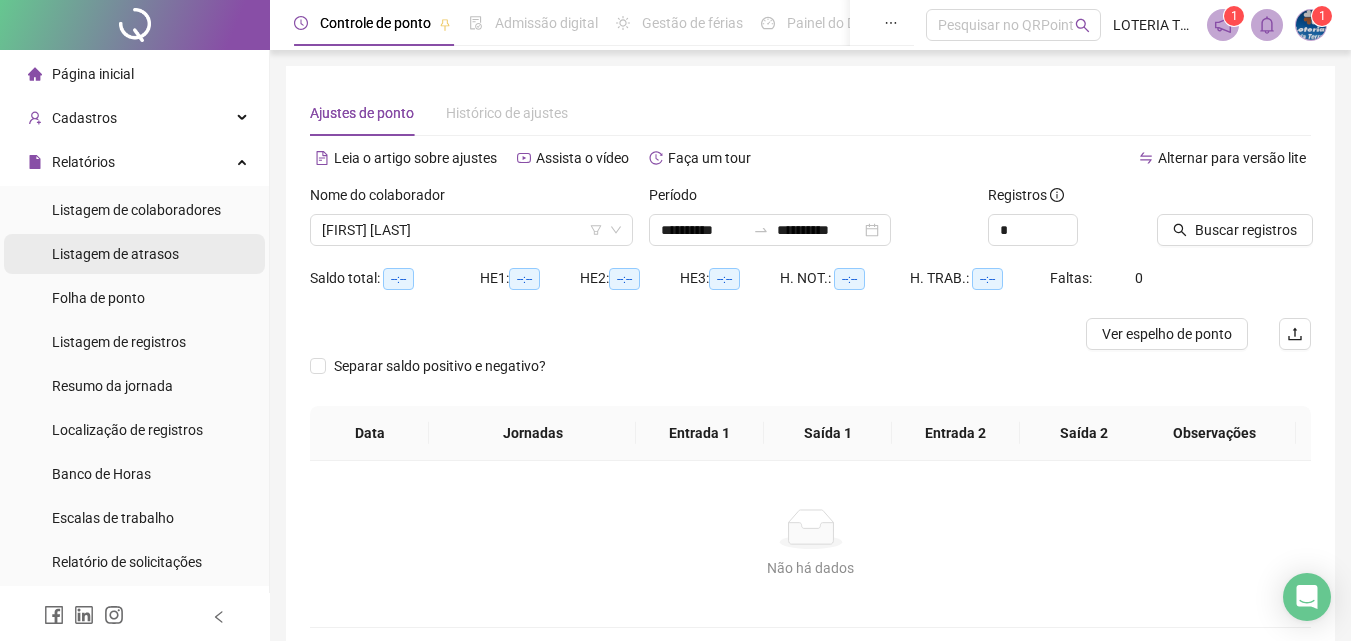 drag, startPoint x: 113, startPoint y: 301, endPoint x: 118, endPoint y: 270, distance: 31.400637 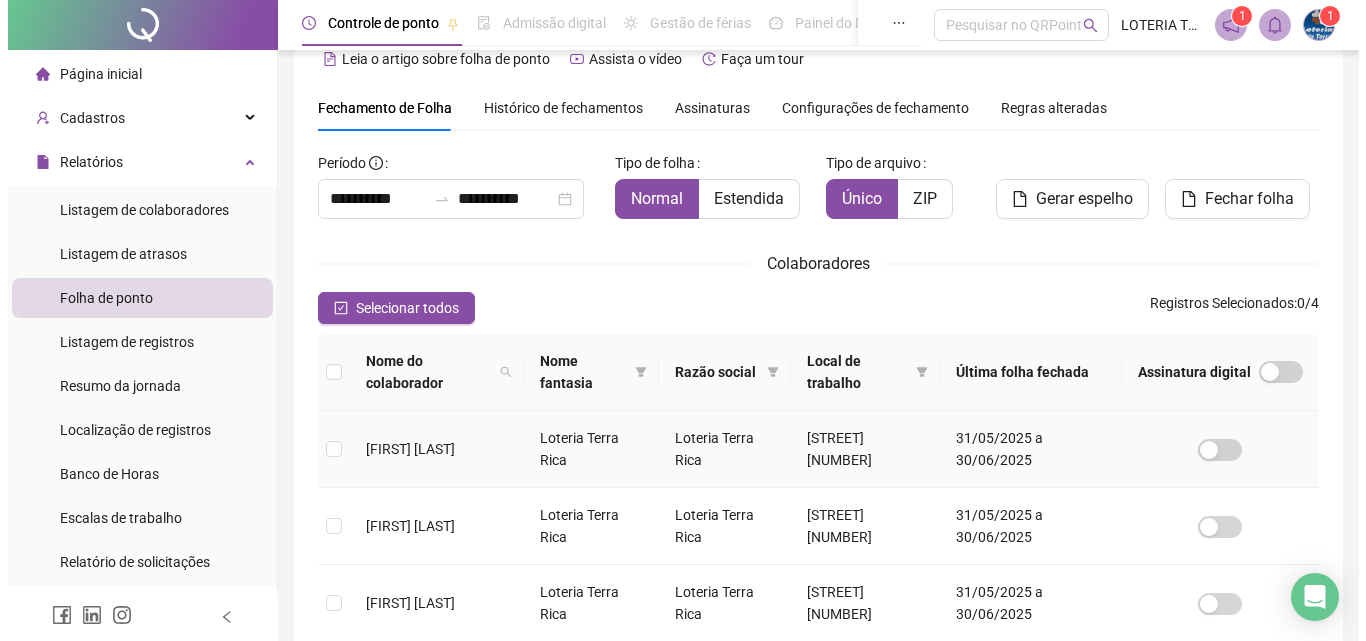 scroll, scrollTop: 0, scrollLeft: 0, axis: both 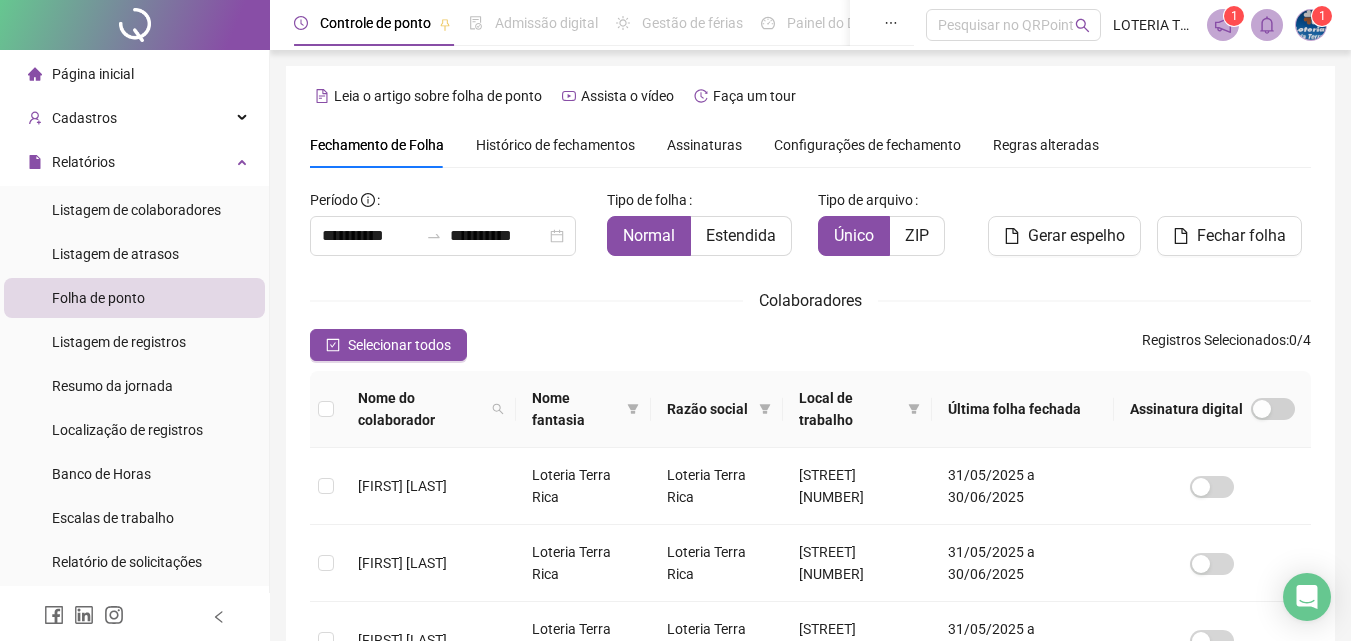 click on "Histórico de fechamentos" at bounding box center (555, 145) 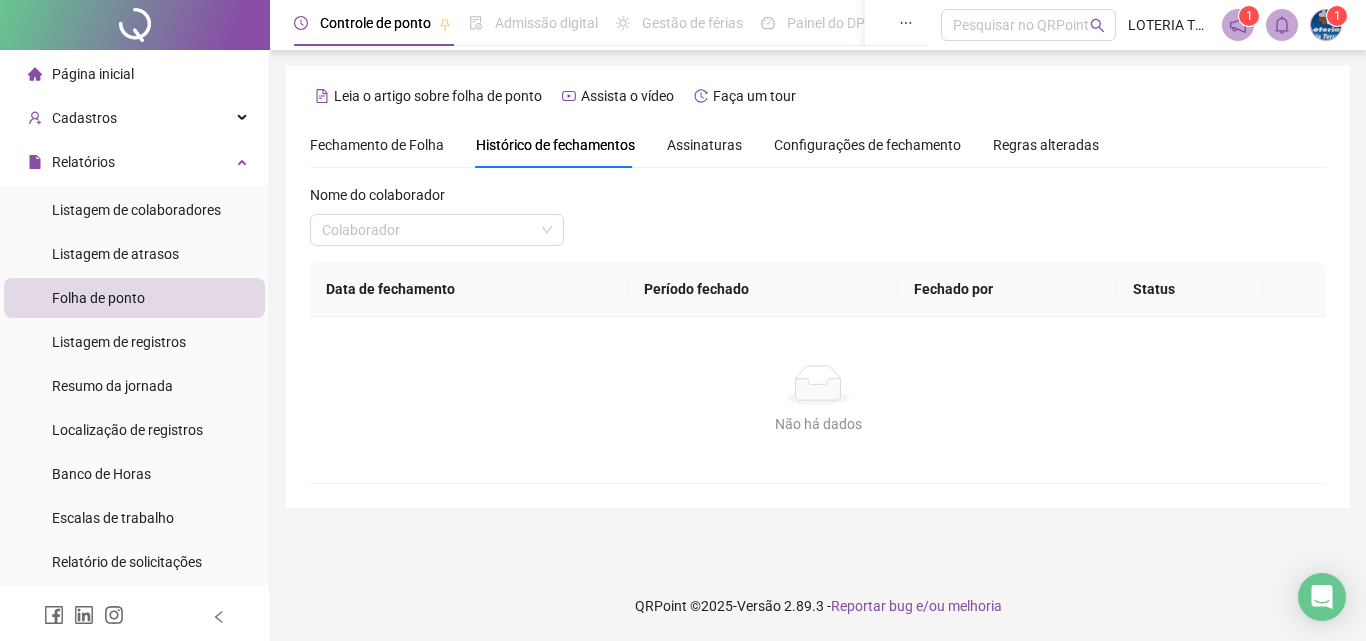 drag, startPoint x: 416, startPoint y: 215, endPoint x: 438, endPoint y: 206, distance: 23.769728 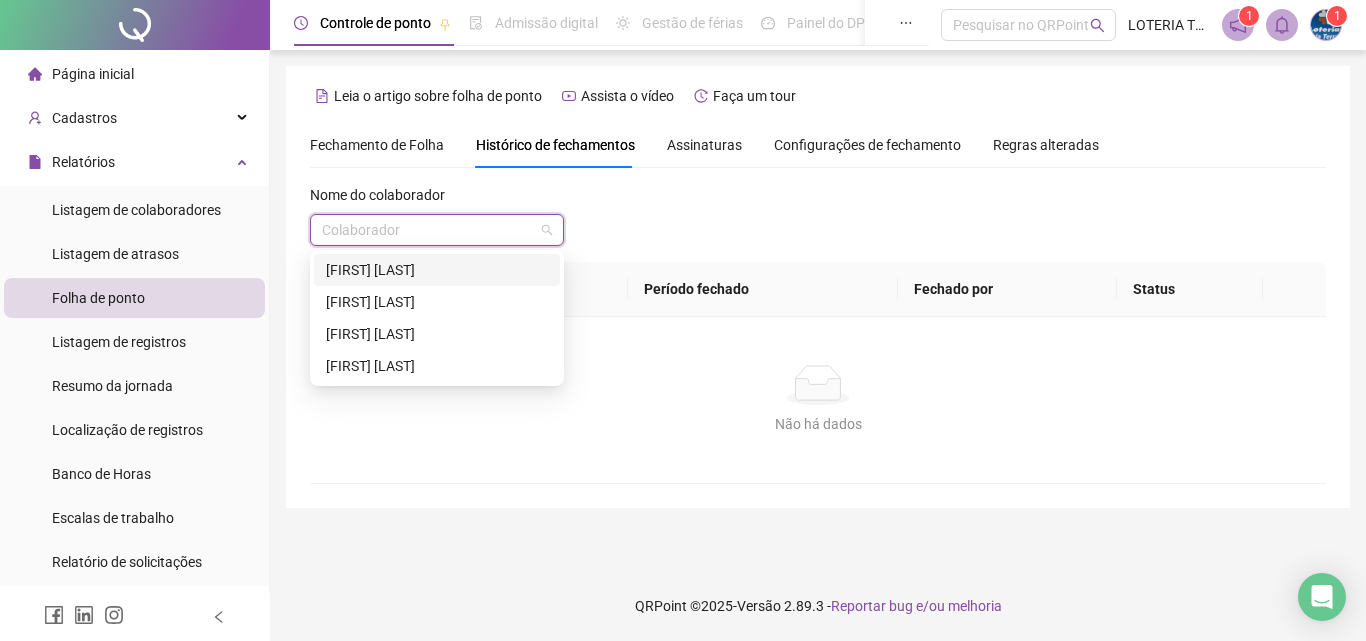 click on "[FIRST] [LAST]" at bounding box center (437, 270) 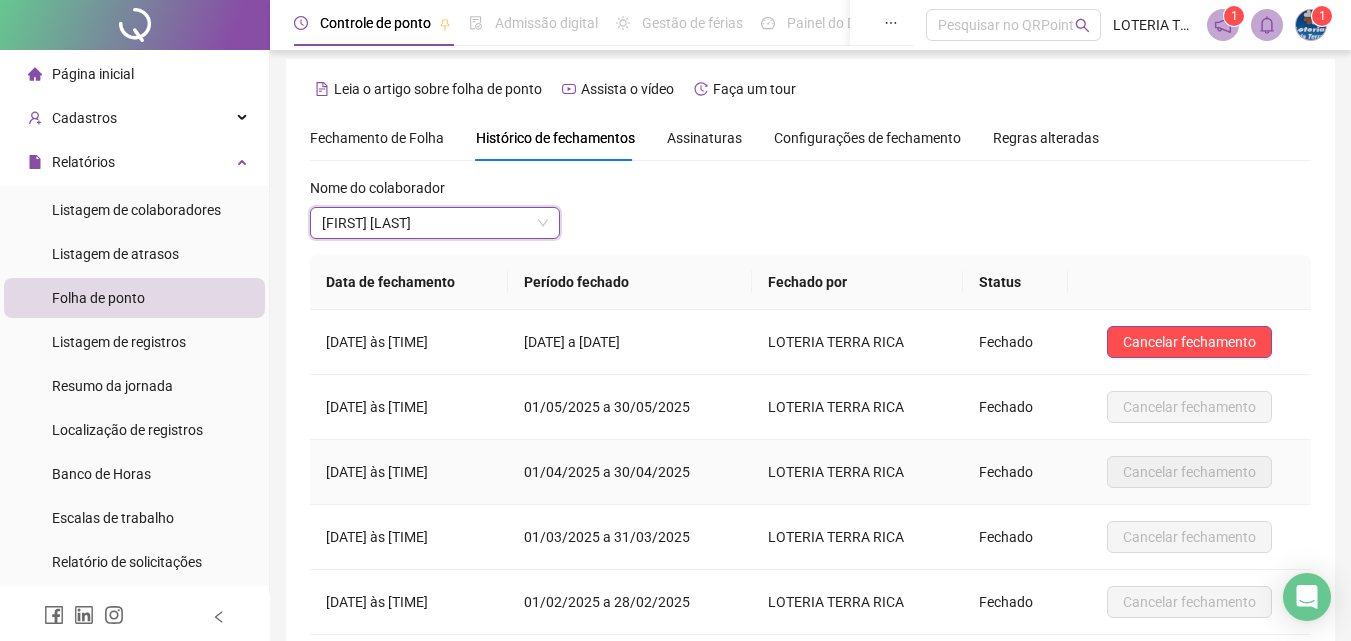 scroll, scrollTop: 0, scrollLeft: 0, axis: both 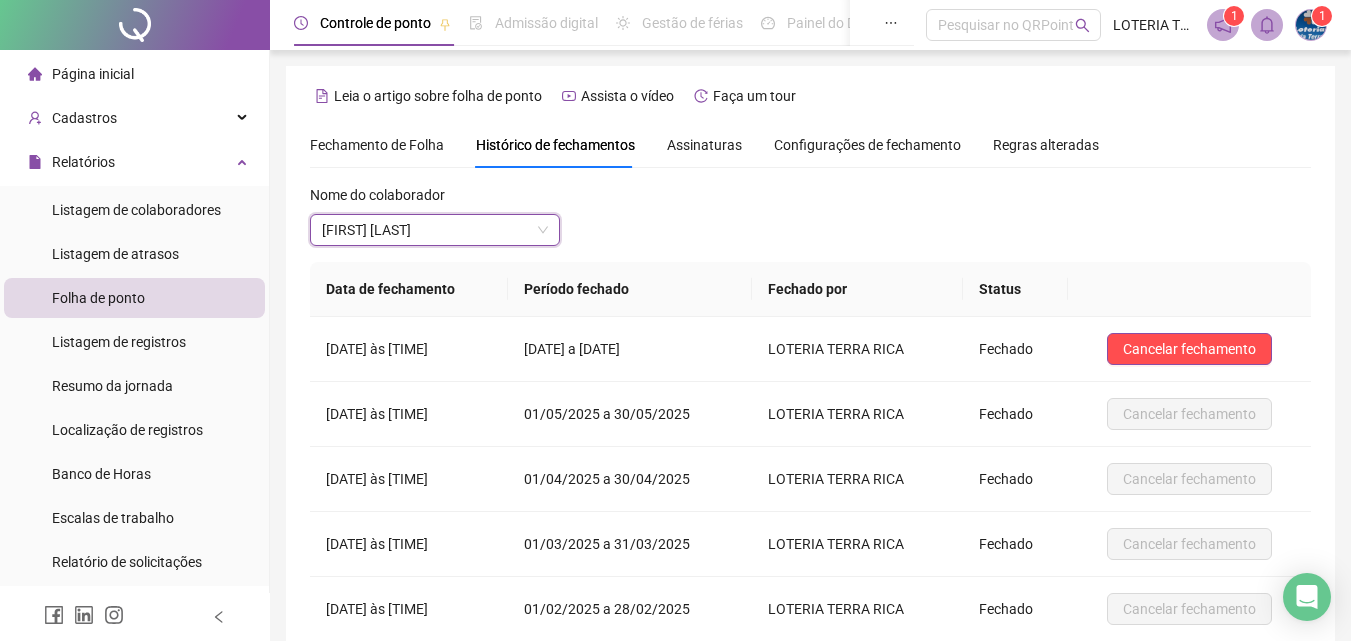 click on "Fechamento de Folha" at bounding box center [377, 145] 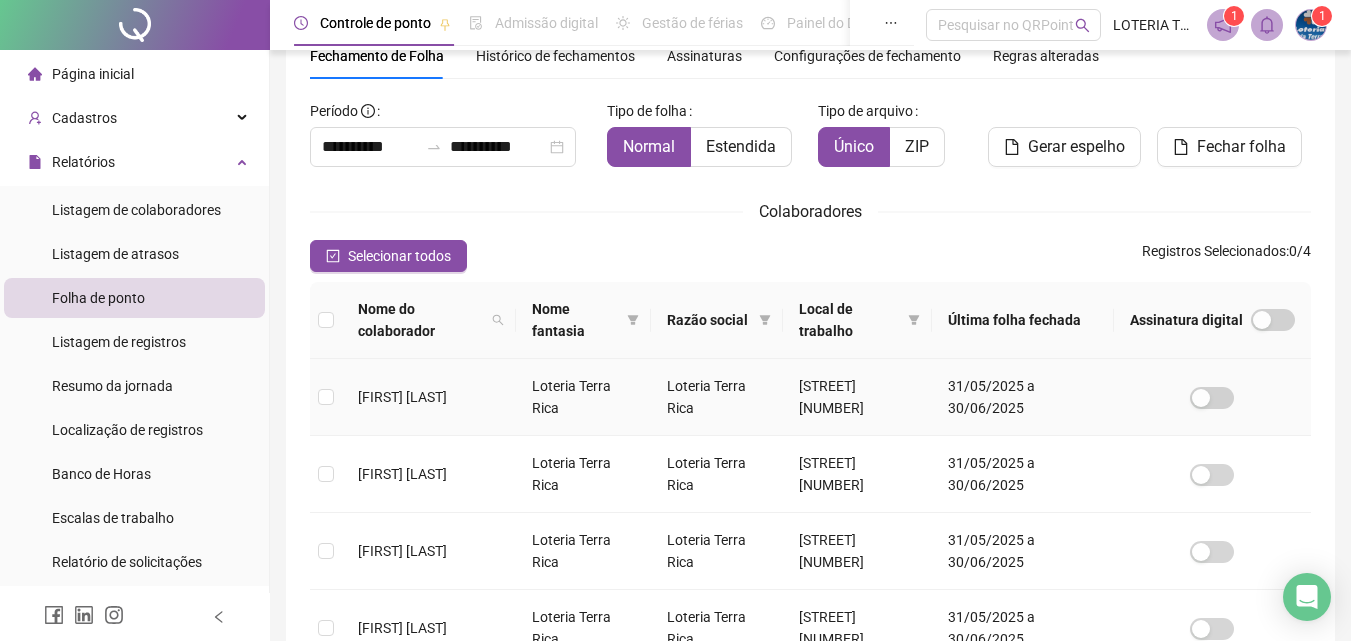 scroll, scrollTop: 0, scrollLeft: 0, axis: both 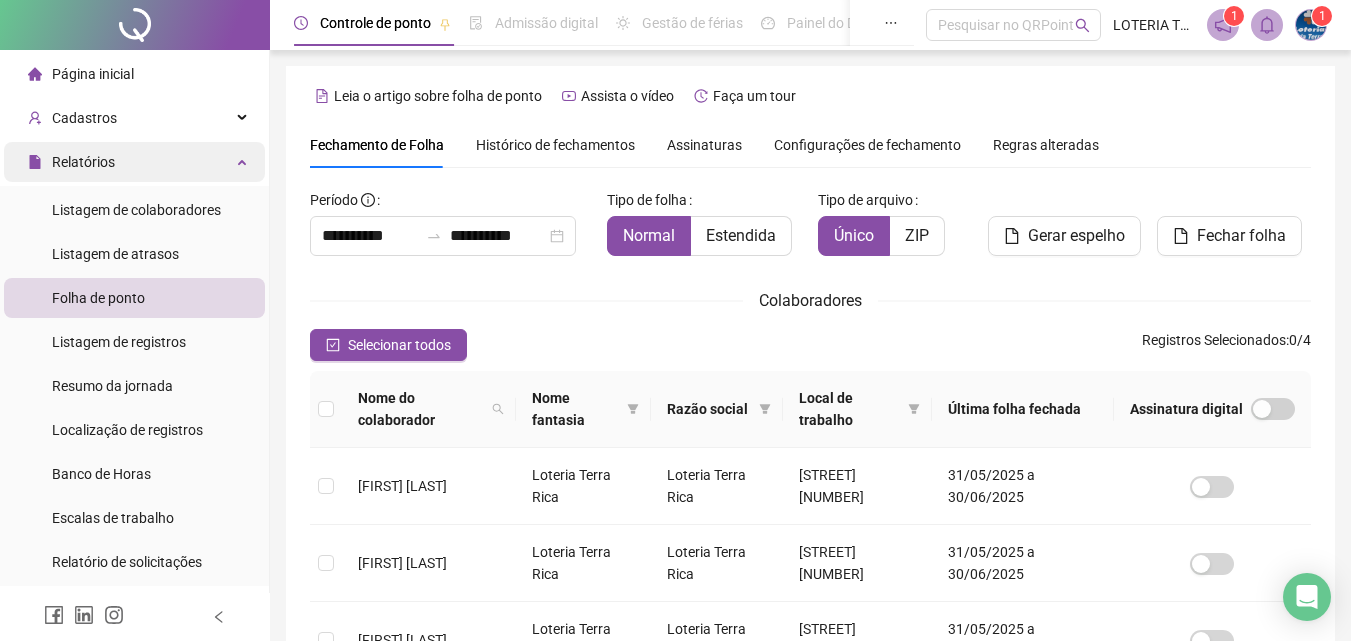 drag, startPoint x: 94, startPoint y: 161, endPoint x: 104, endPoint y: 163, distance: 10.198039 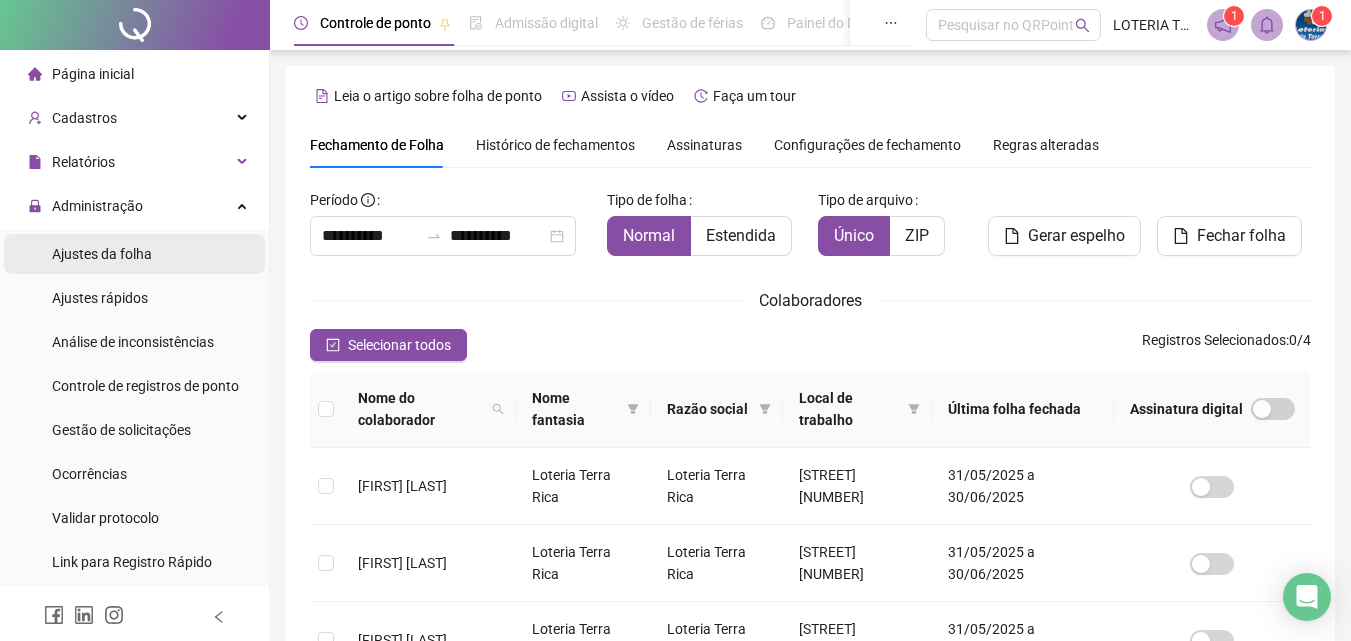 click on "Ajustes da folha" at bounding box center (102, 254) 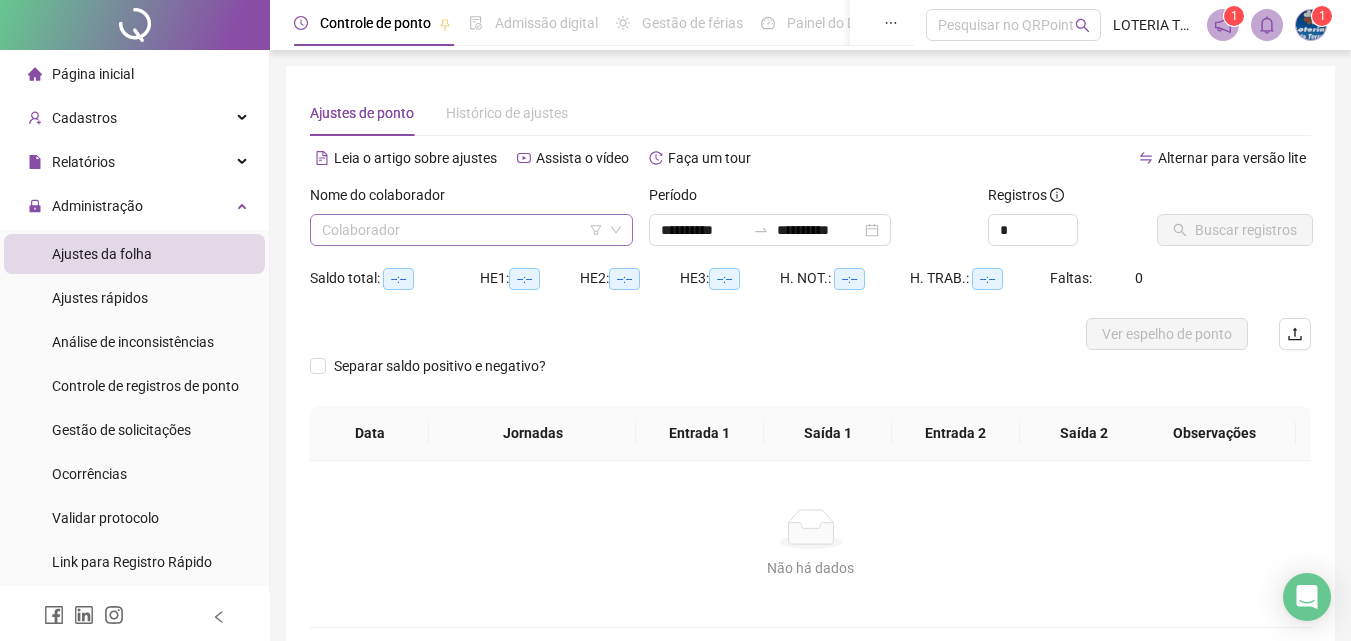 click at bounding box center [462, 230] 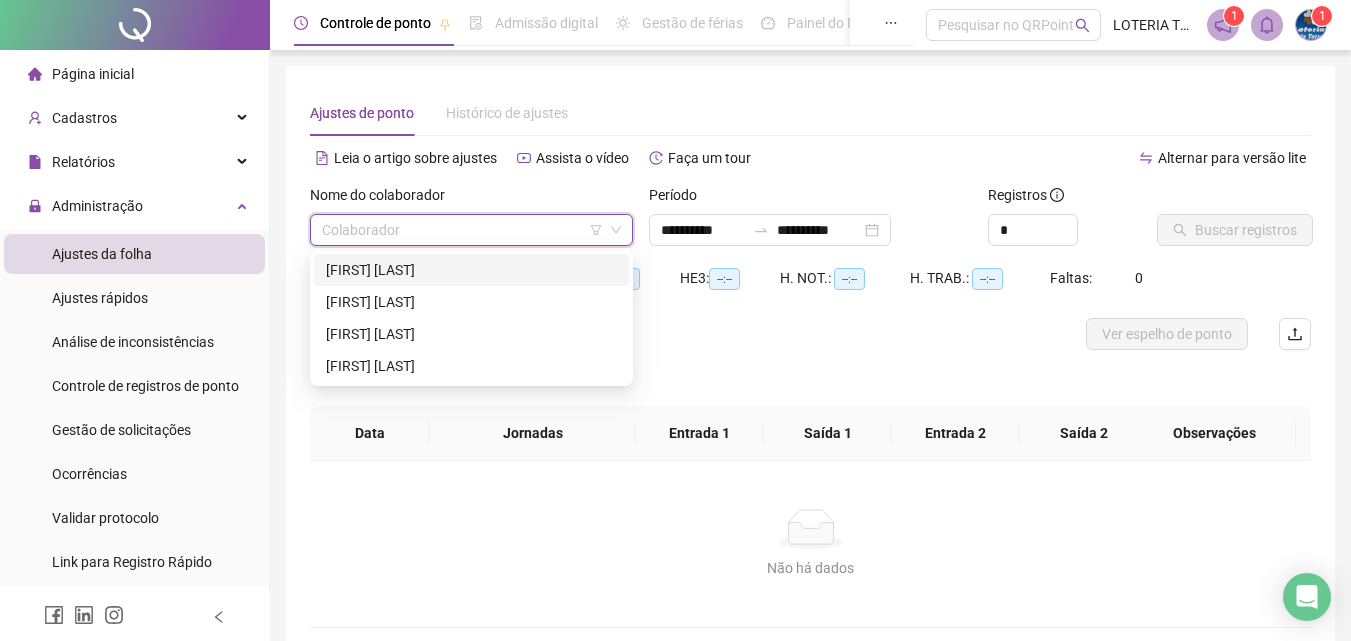 click on "[FIRST] [LAST]" at bounding box center (471, 270) 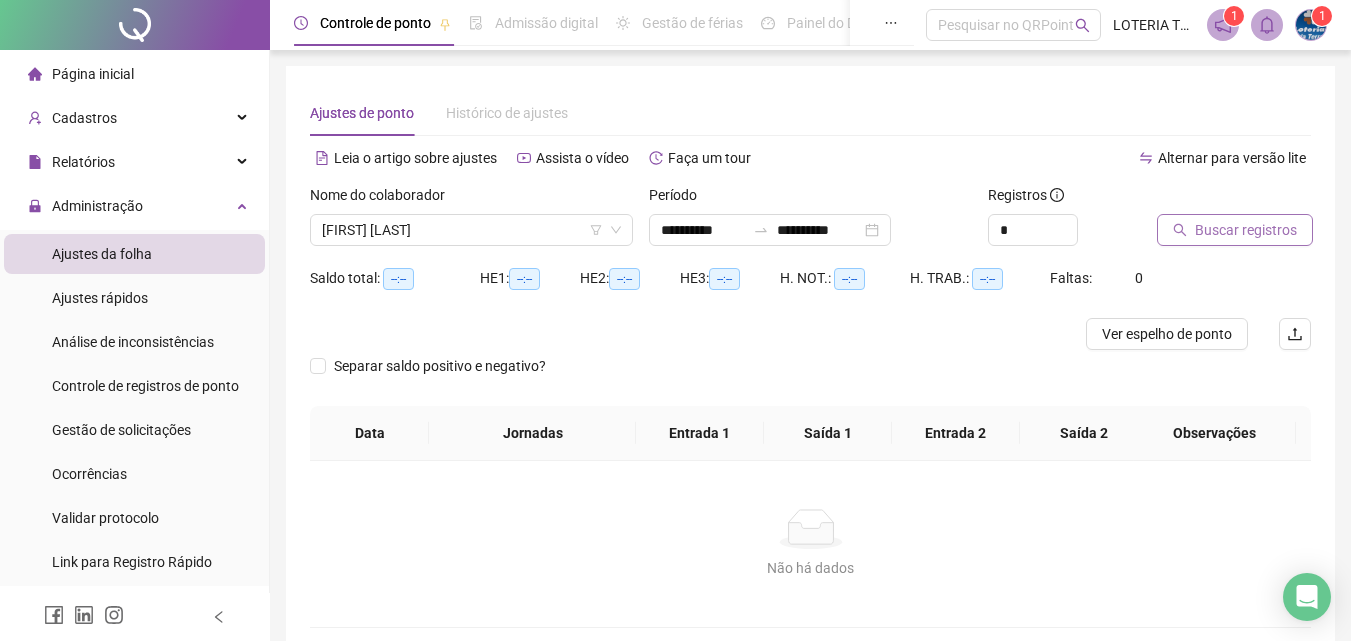 click on "Buscar registros" at bounding box center (1246, 230) 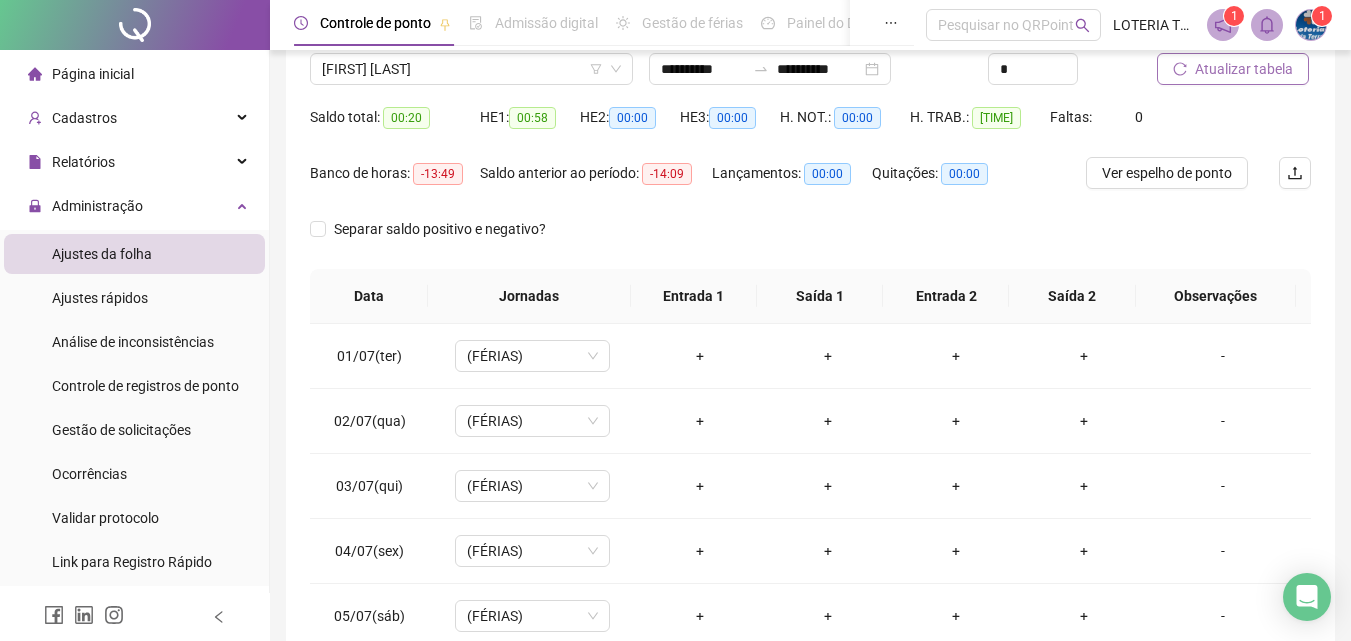 scroll, scrollTop: 200, scrollLeft: 0, axis: vertical 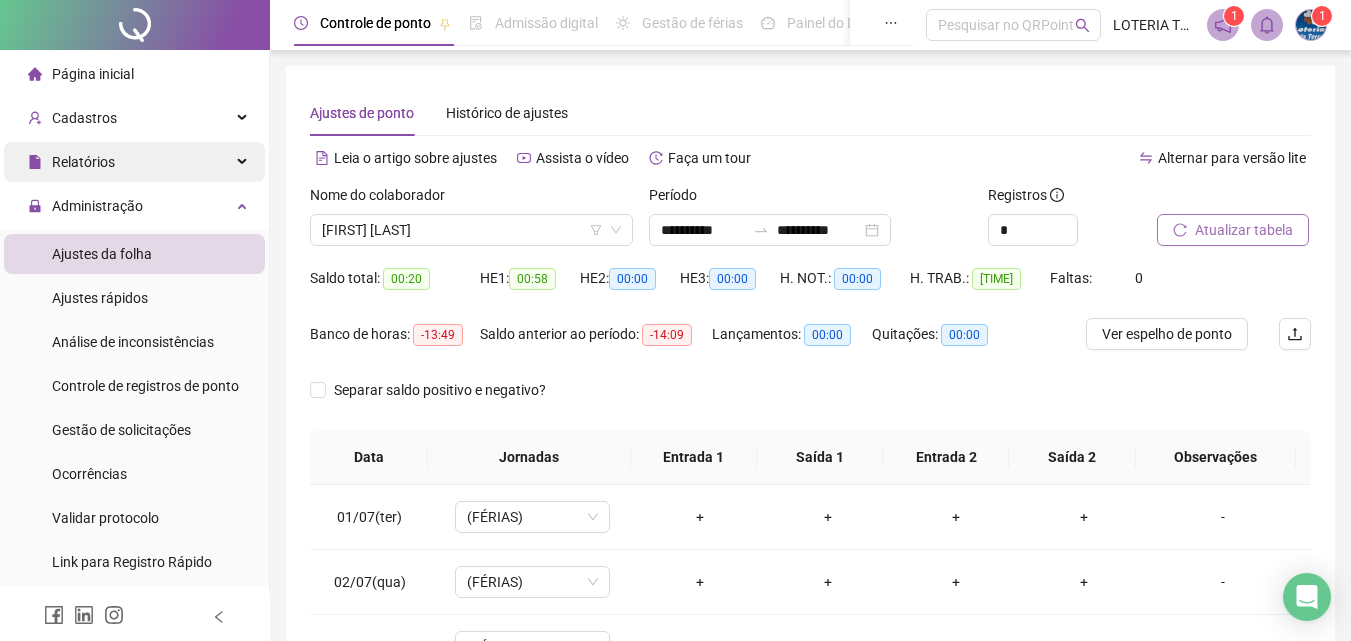 click on "Relatórios" at bounding box center [83, 162] 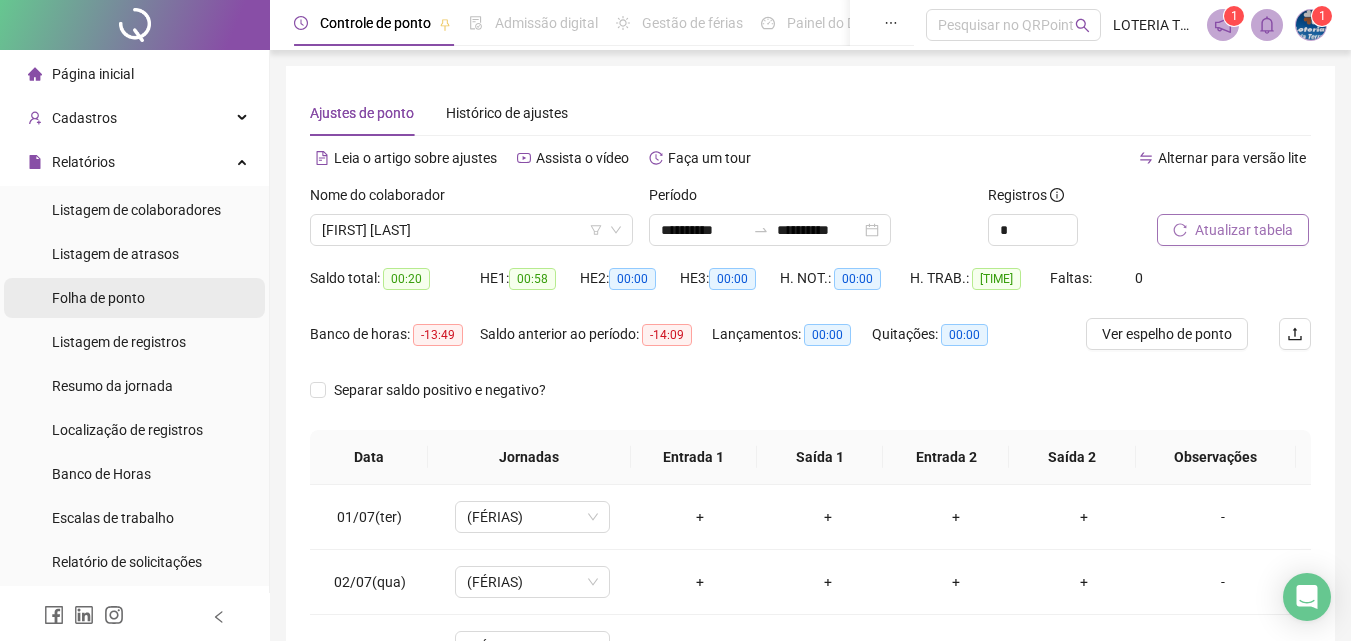 click on "Folha de ponto" at bounding box center [98, 298] 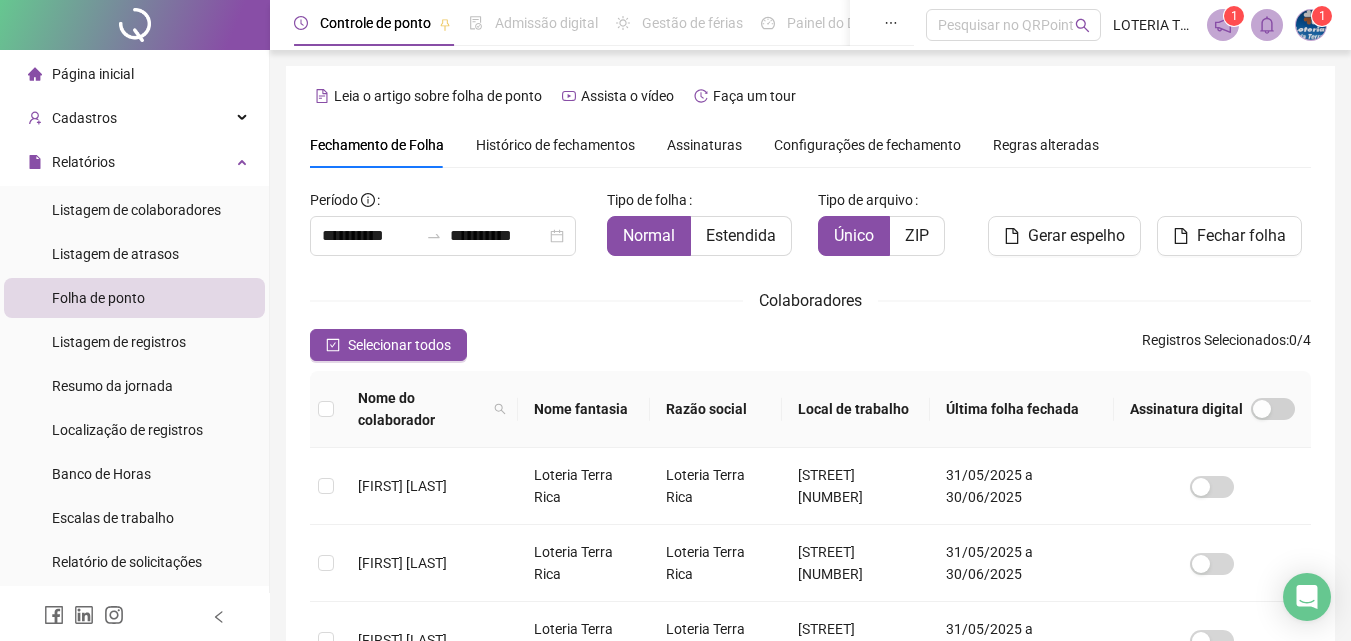 scroll, scrollTop: 89, scrollLeft: 0, axis: vertical 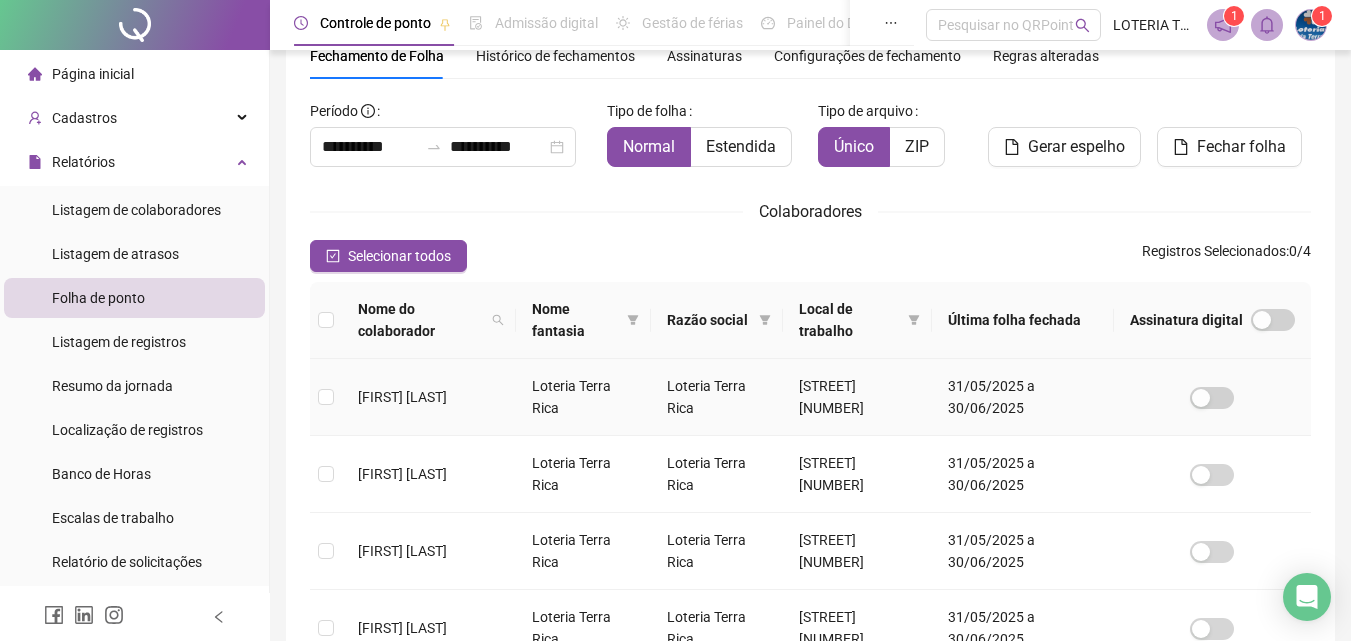 click on "[FIRST] [LAST]" at bounding box center (429, 397) 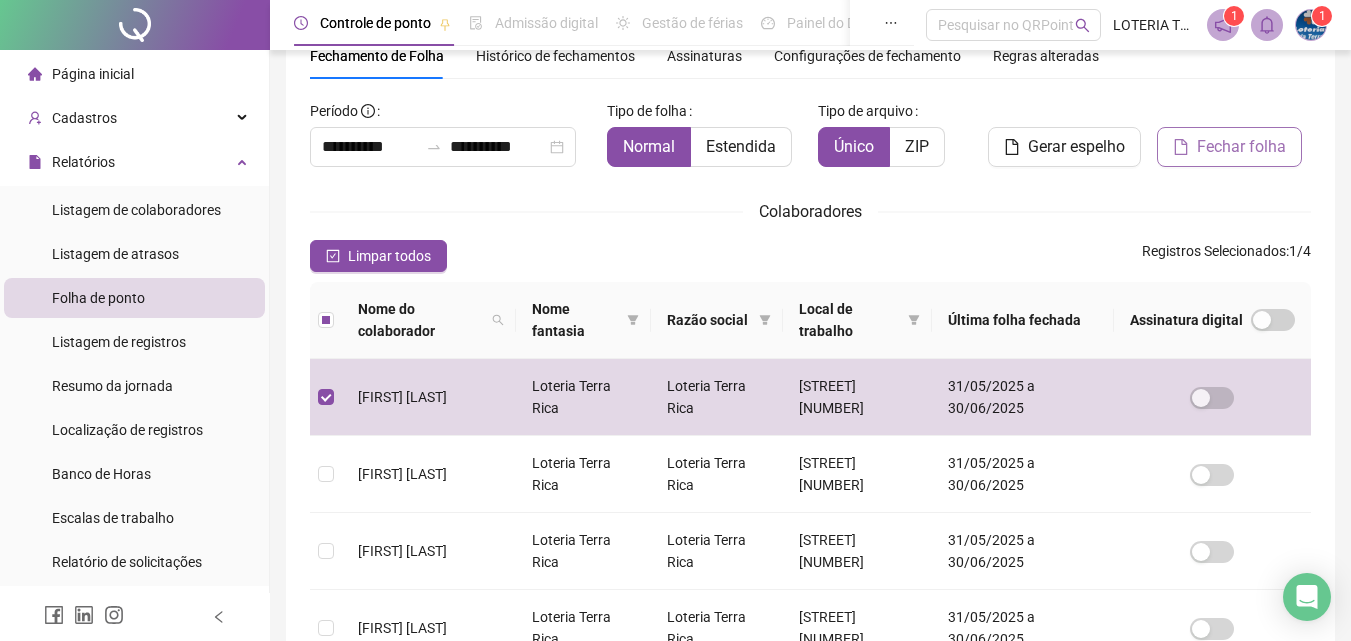 click on "Fechar folha" at bounding box center (1241, 147) 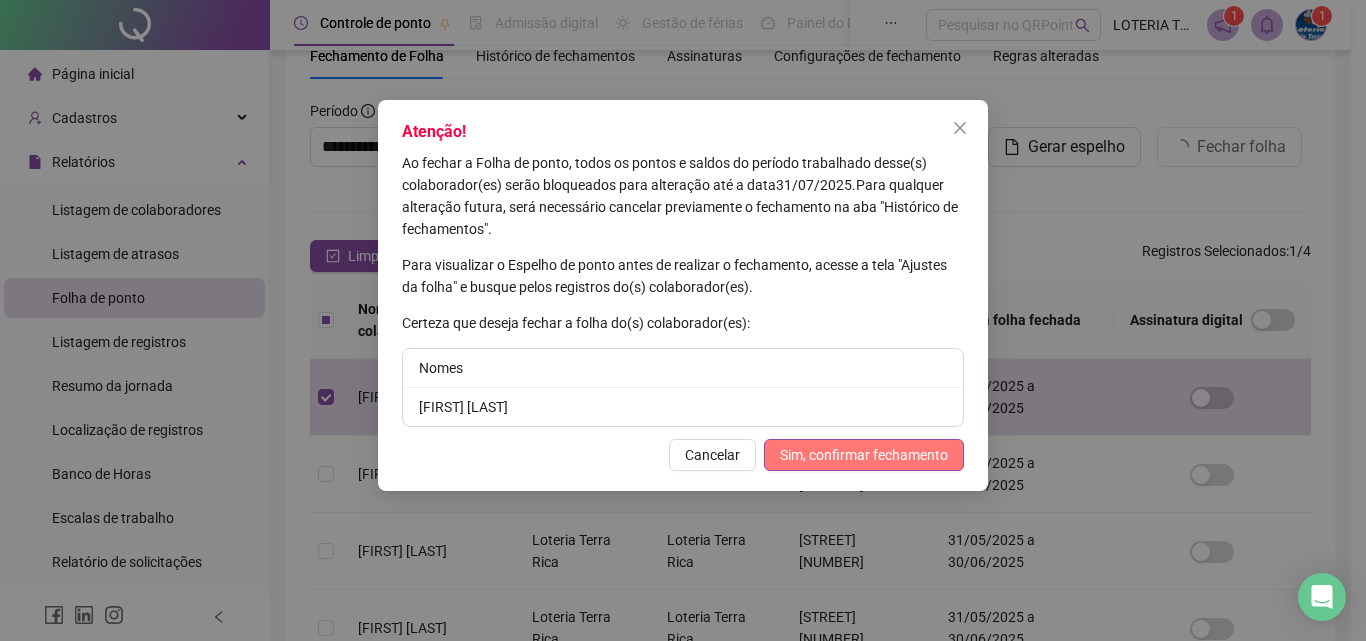 click on "Sim, confirmar fechamento" at bounding box center [864, 455] 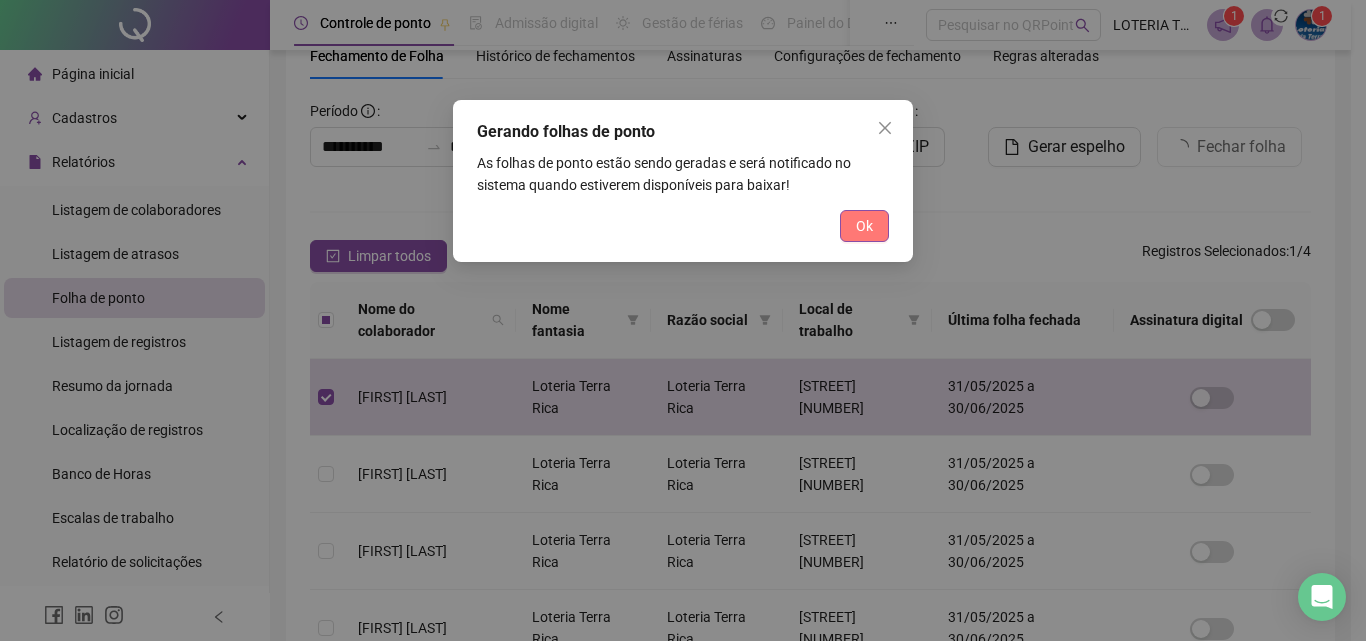 click on "Ok" at bounding box center (864, 226) 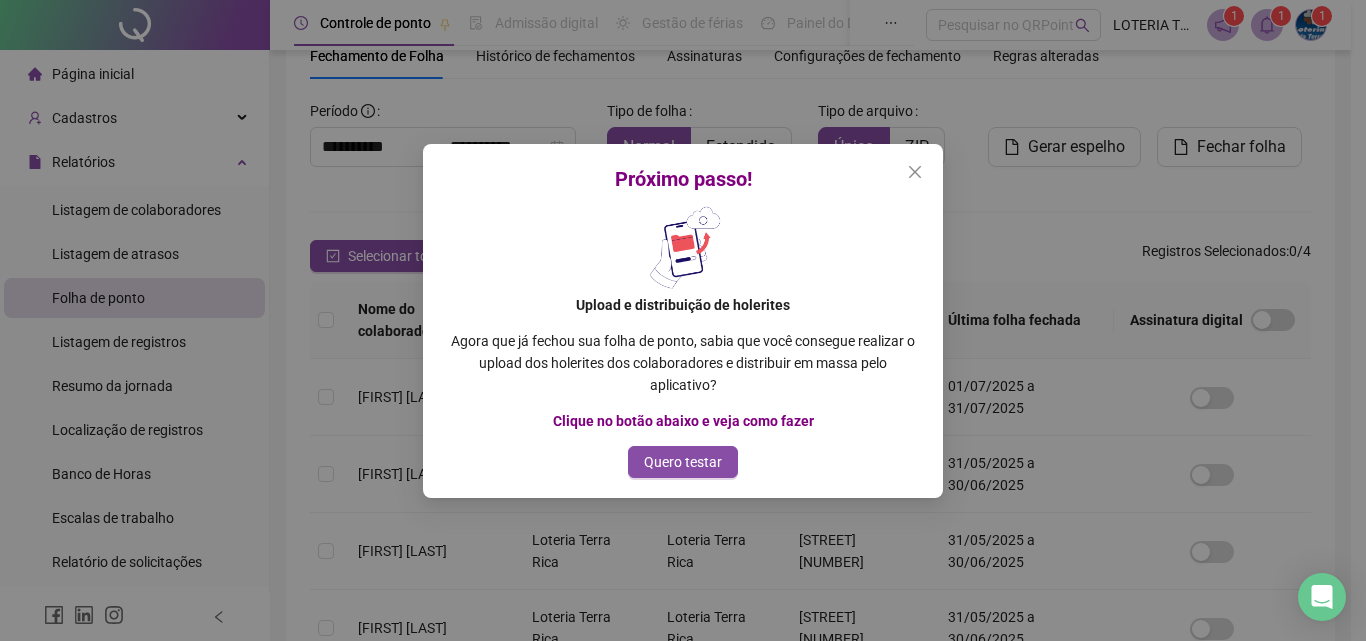 click 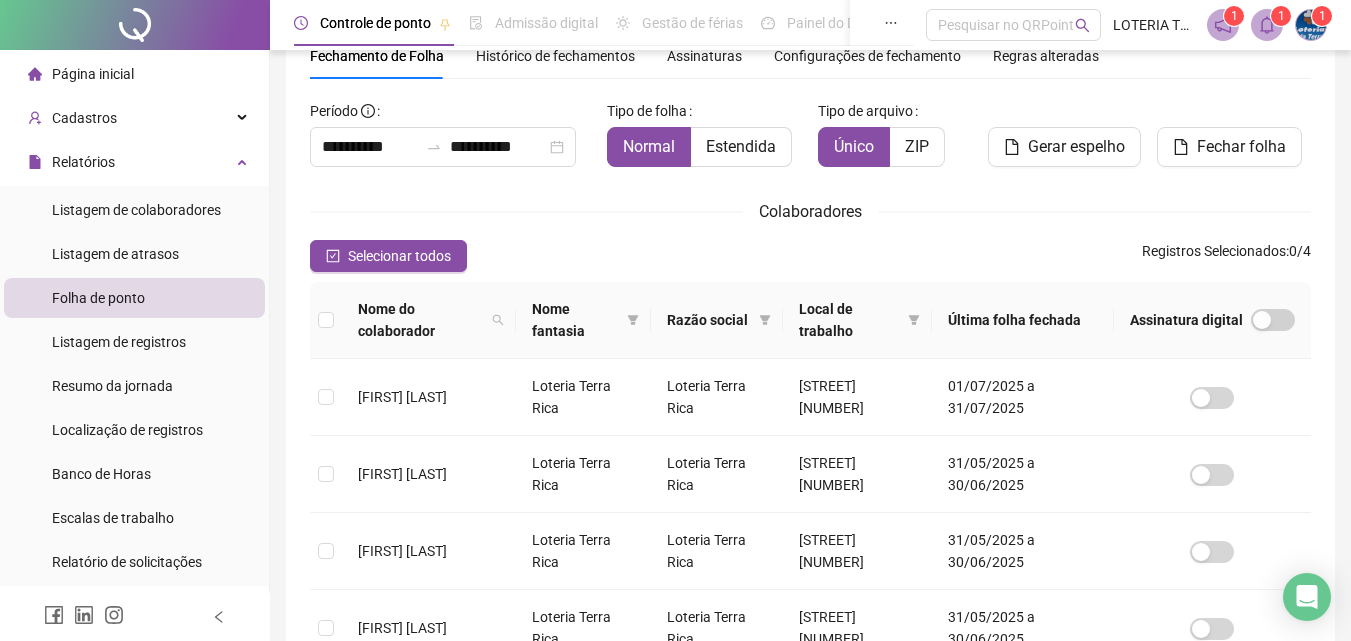 click at bounding box center [1311, 25] 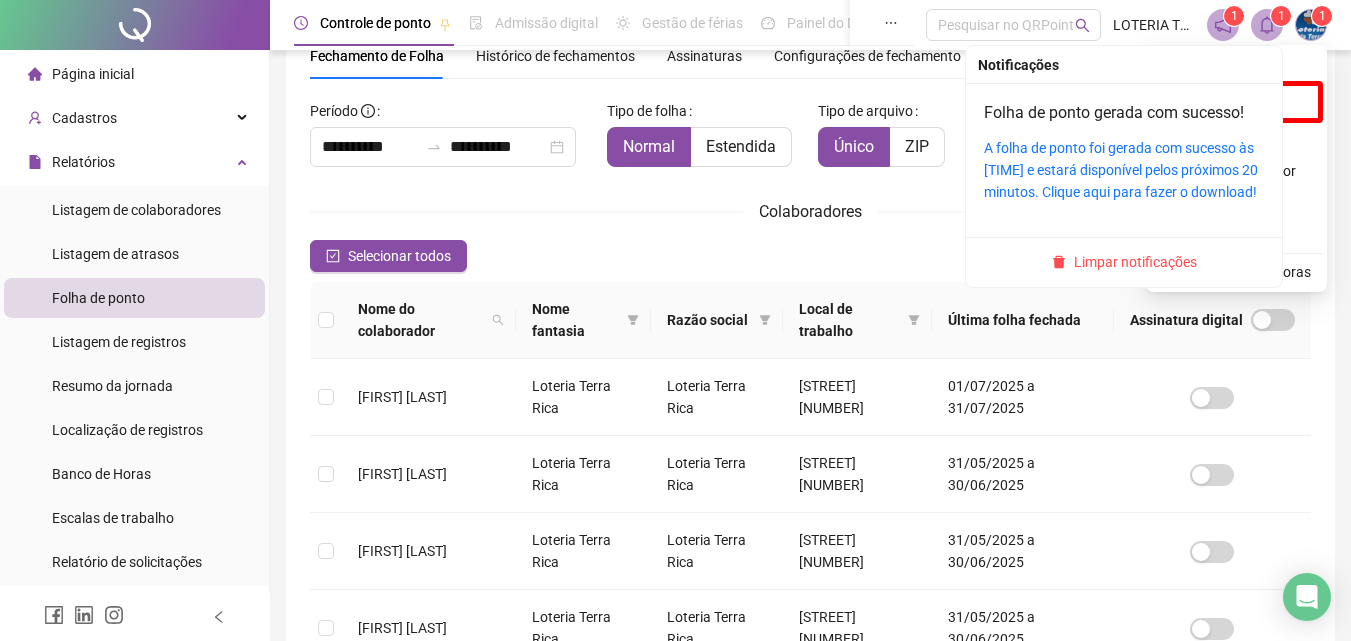 click on "1" at bounding box center [1281, 16] 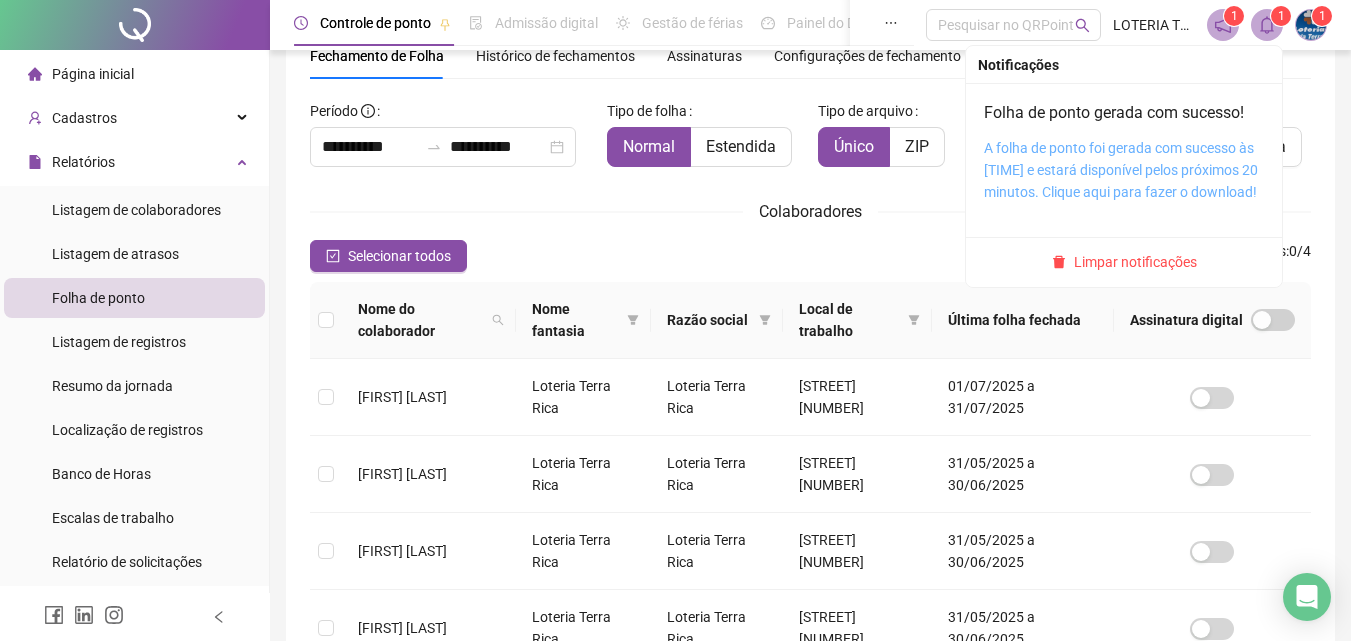 click on "A folha de ponto foi gerada com sucesso às [TIME] e estará disponível pelos próximos 20 minutos.
Clique aqui para fazer o download!" at bounding box center [1121, 170] 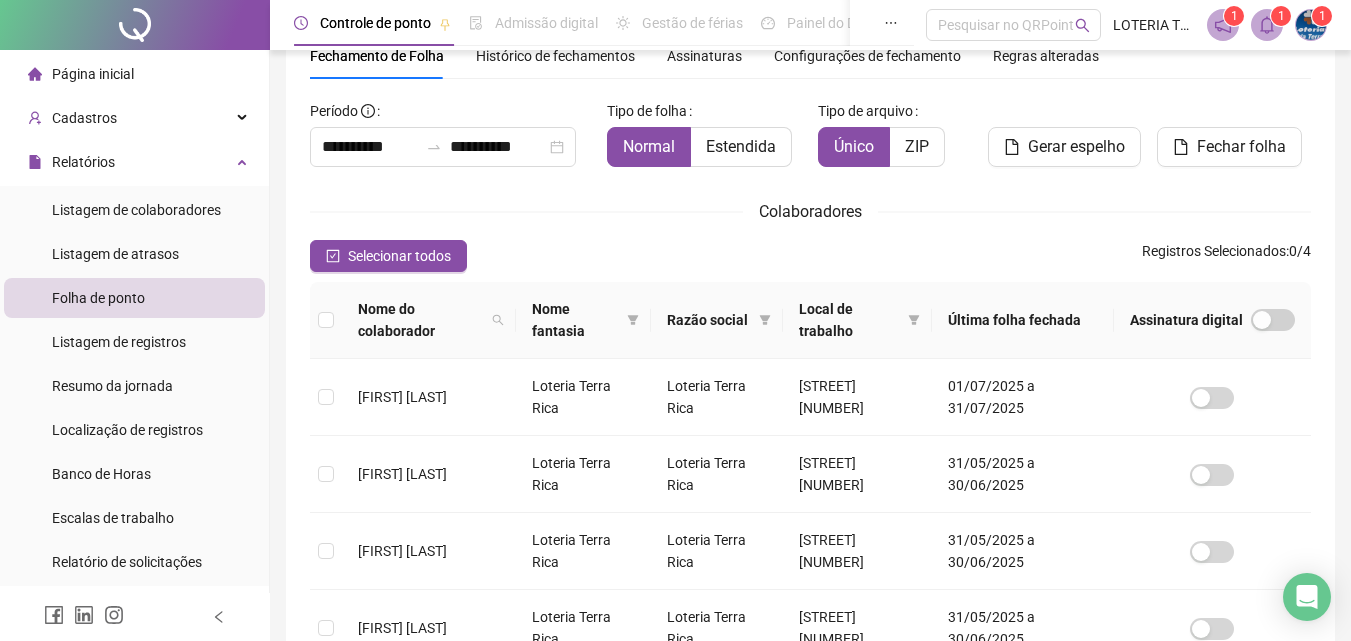 click on "Histórico de fechamentos" at bounding box center [555, 56] 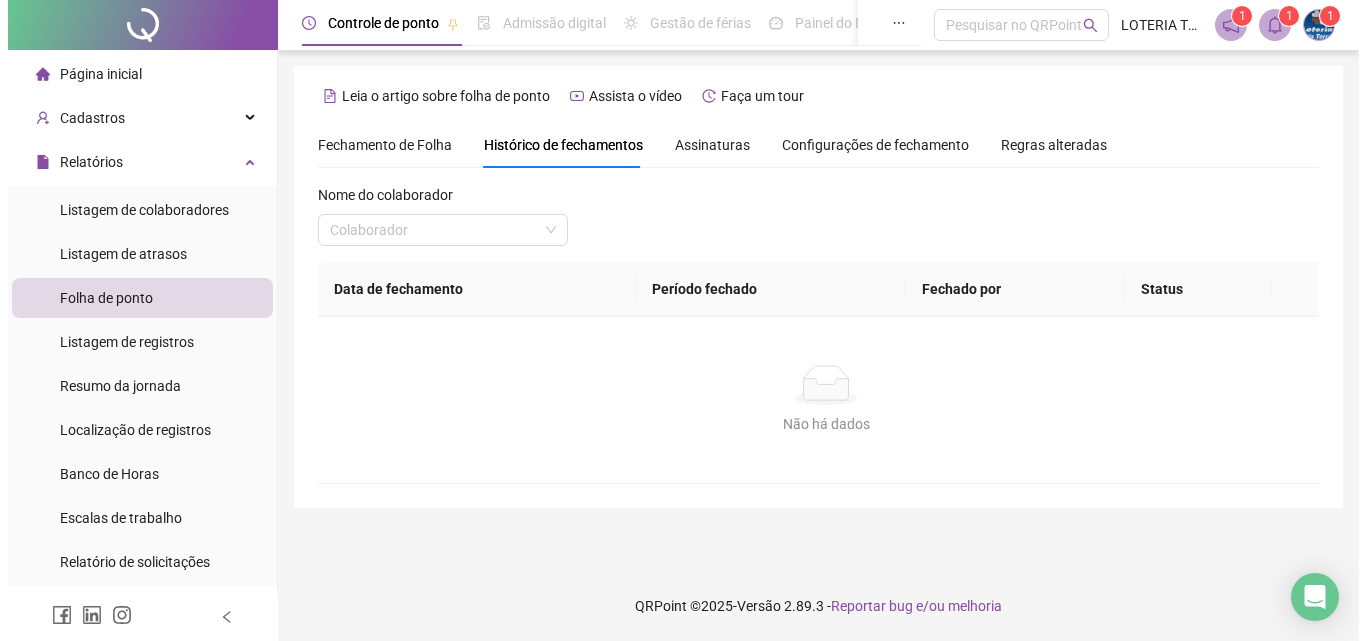 scroll, scrollTop: 0, scrollLeft: 0, axis: both 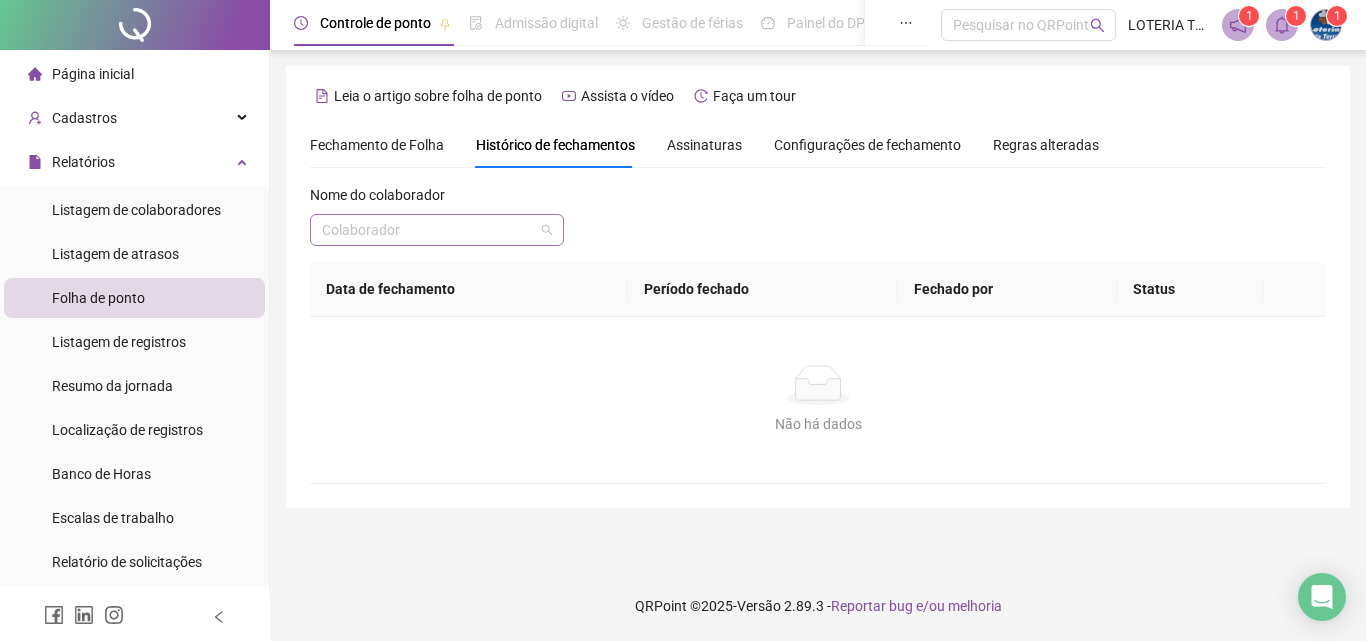 click on "Colaborador" at bounding box center [437, 230] 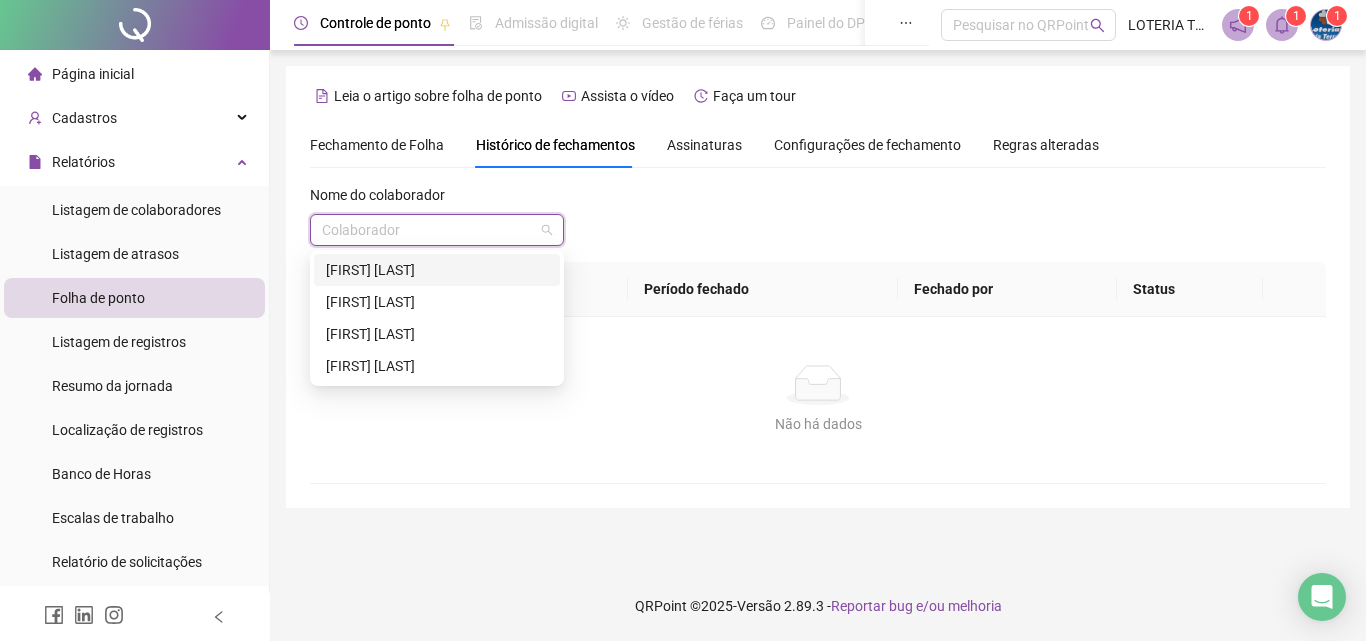 click on "[FIRST] [LAST]" at bounding box center (437, 270) 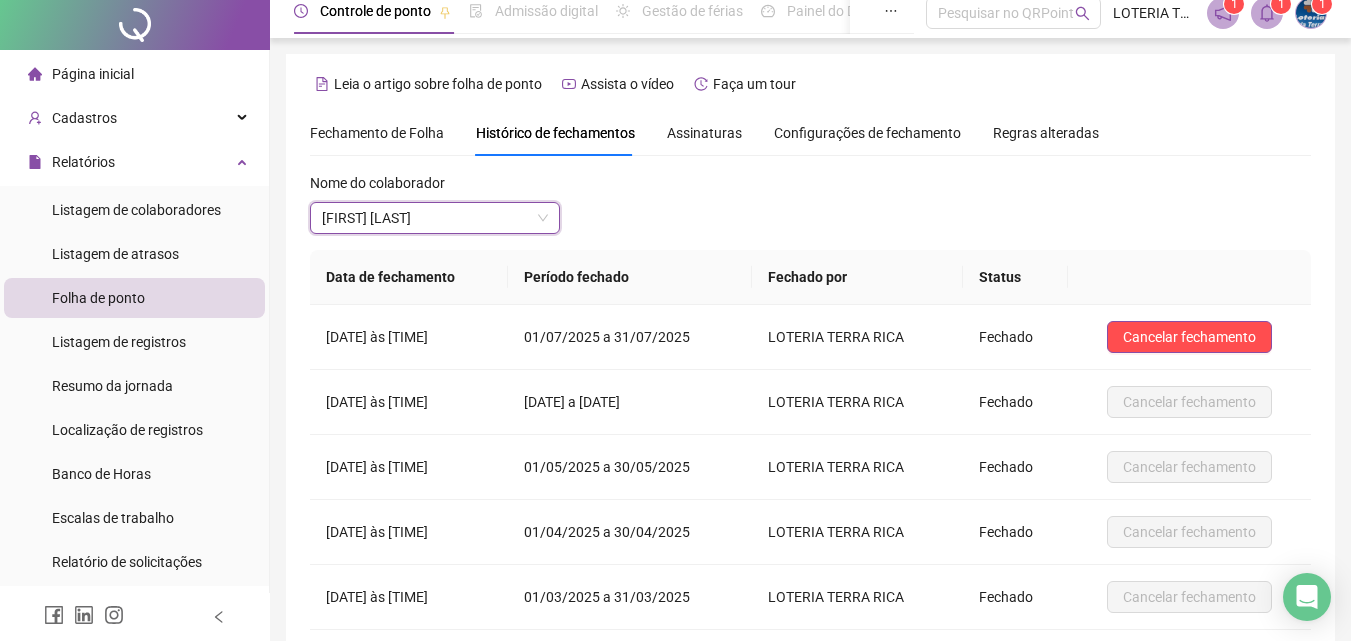 scroll, scrollTop: 0, scrollLeft: 0, axis: both 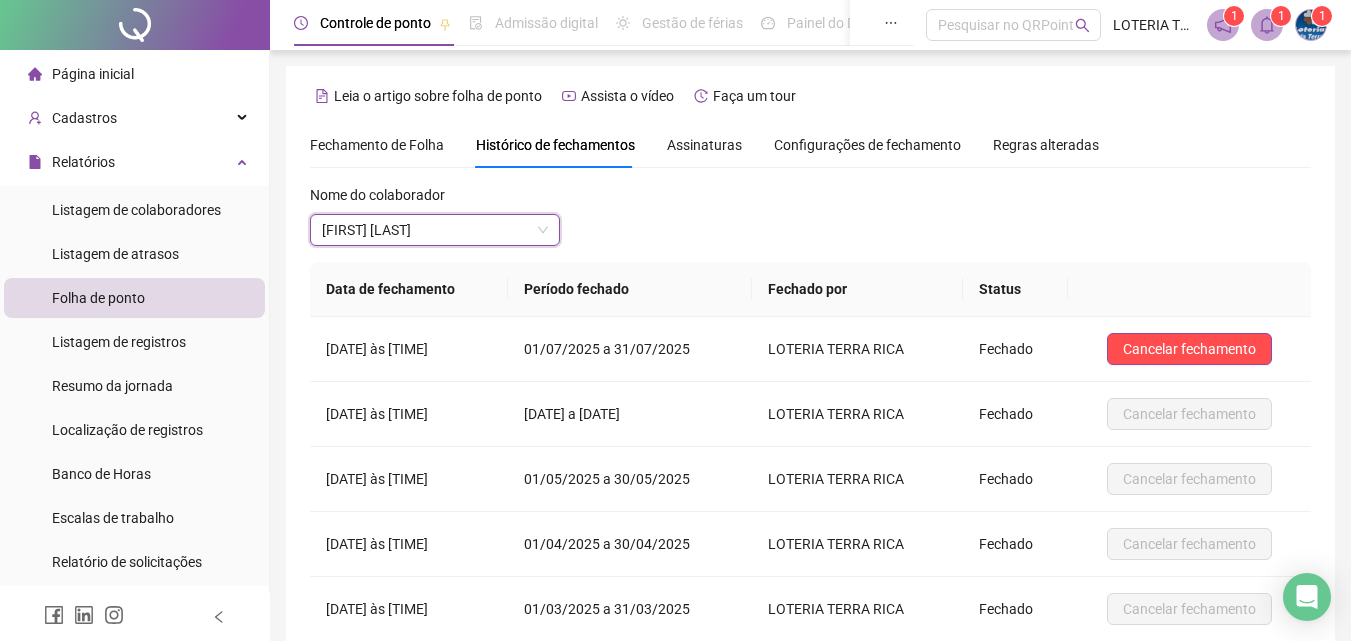 click on "Fechamento de Folha" at bounding box center (377, 145) 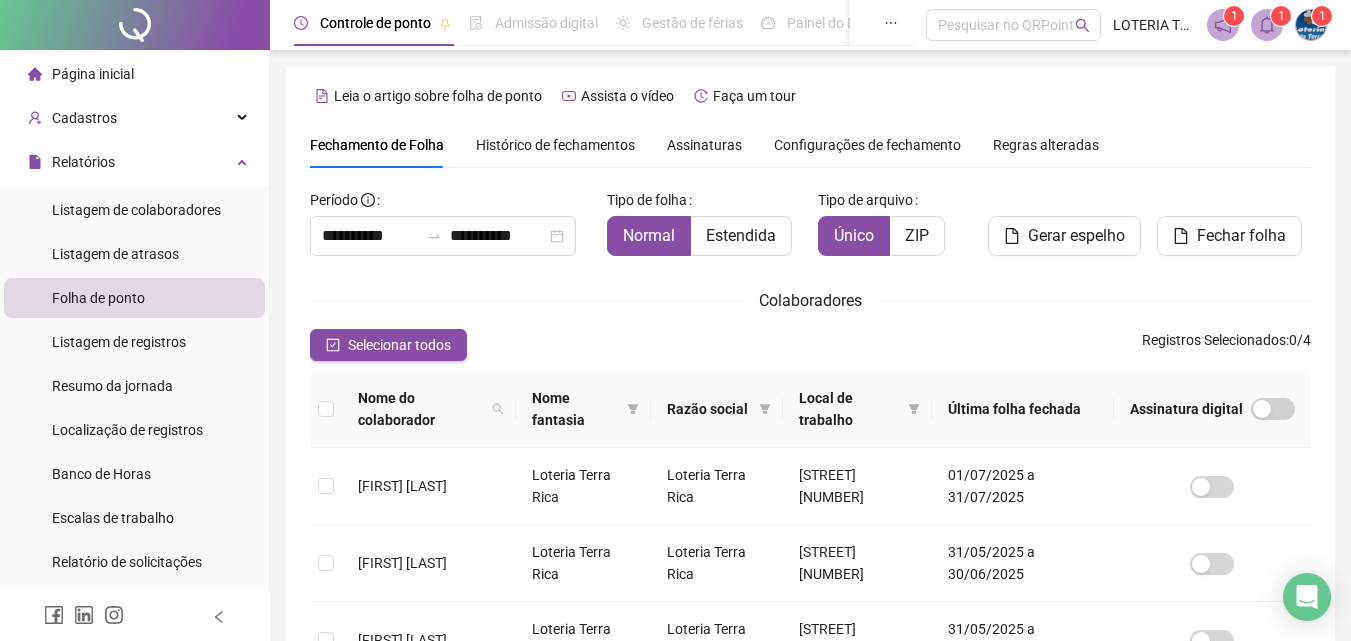 scroll, scrollTop: 89, scrollLeft: 0, axis: vertical 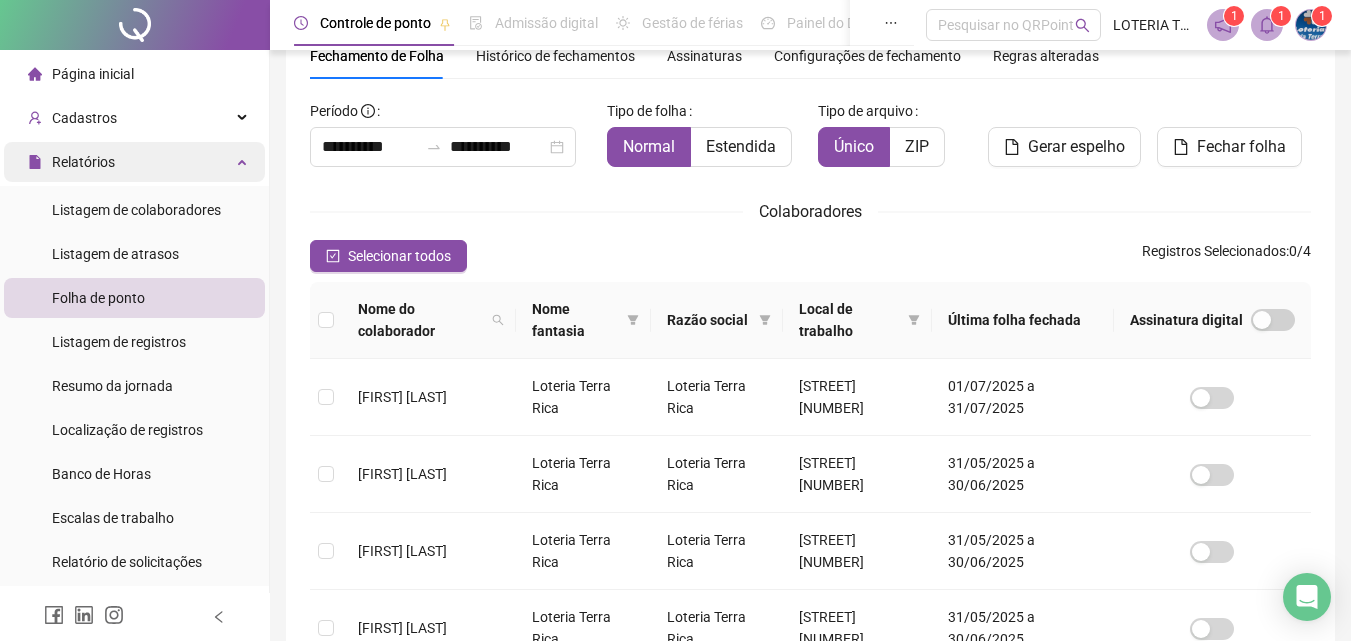 click on "Relatórios" at bounding box center [83, 162] 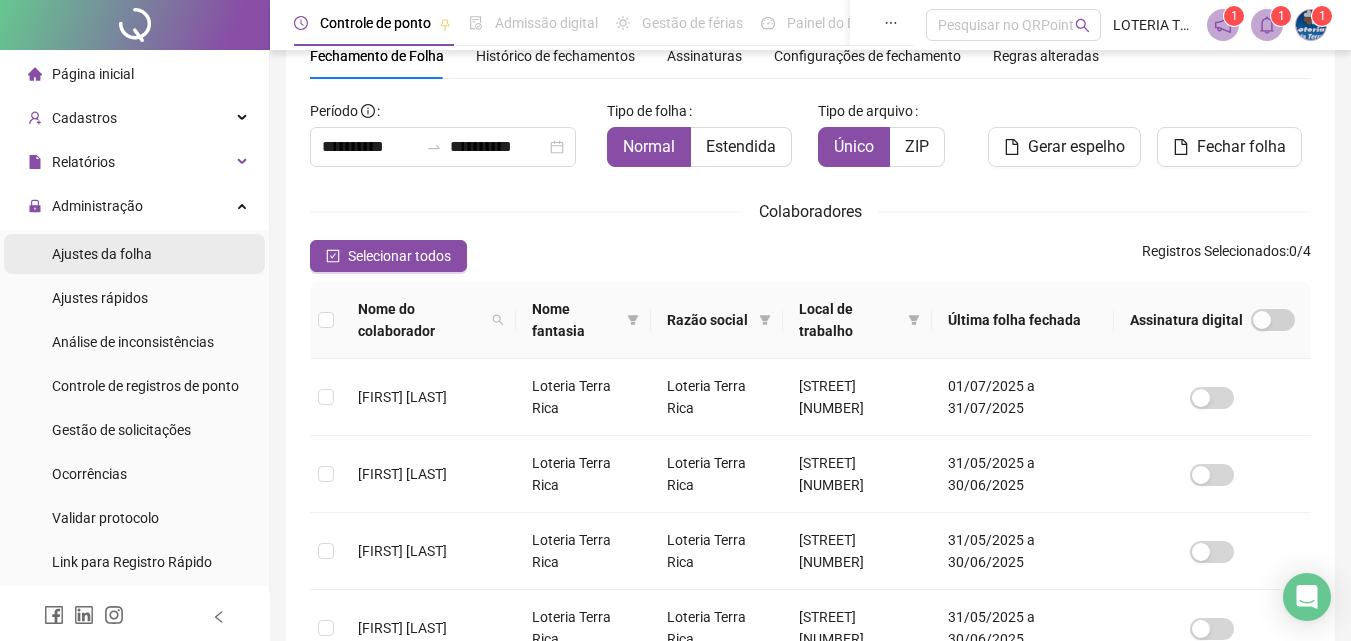 click on "Ajustes da folha" at bounding box center [102, 254] 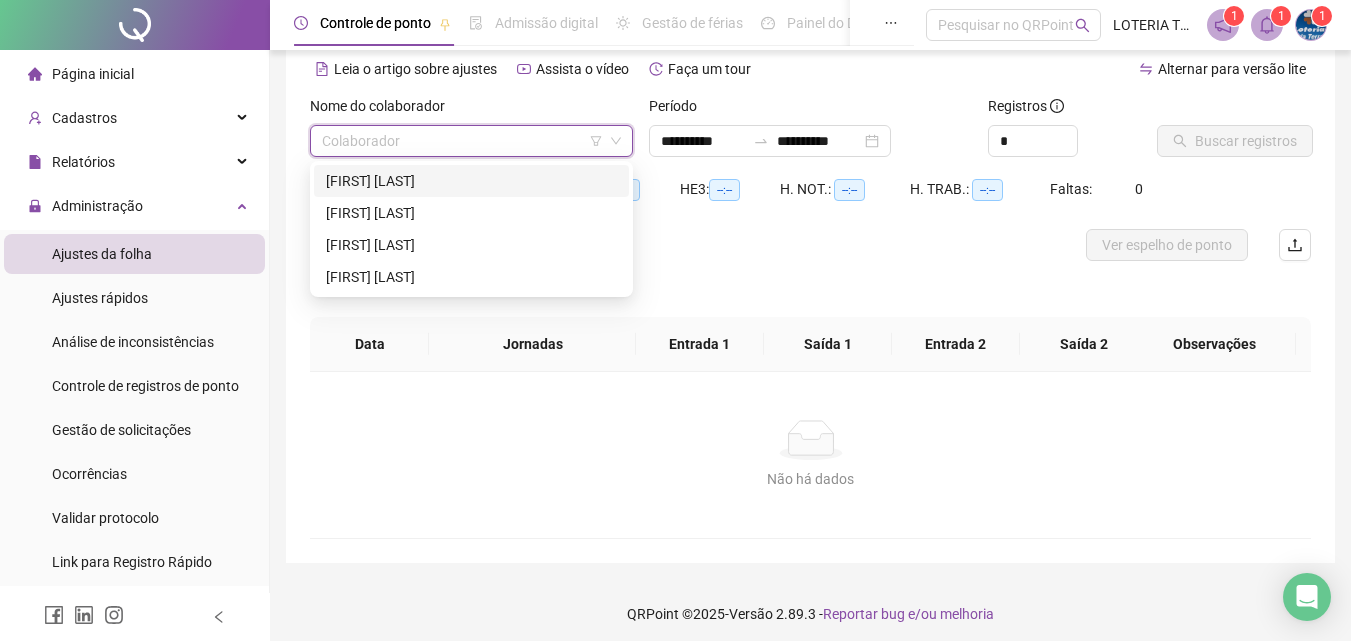 click at bounding box center [462, 141] 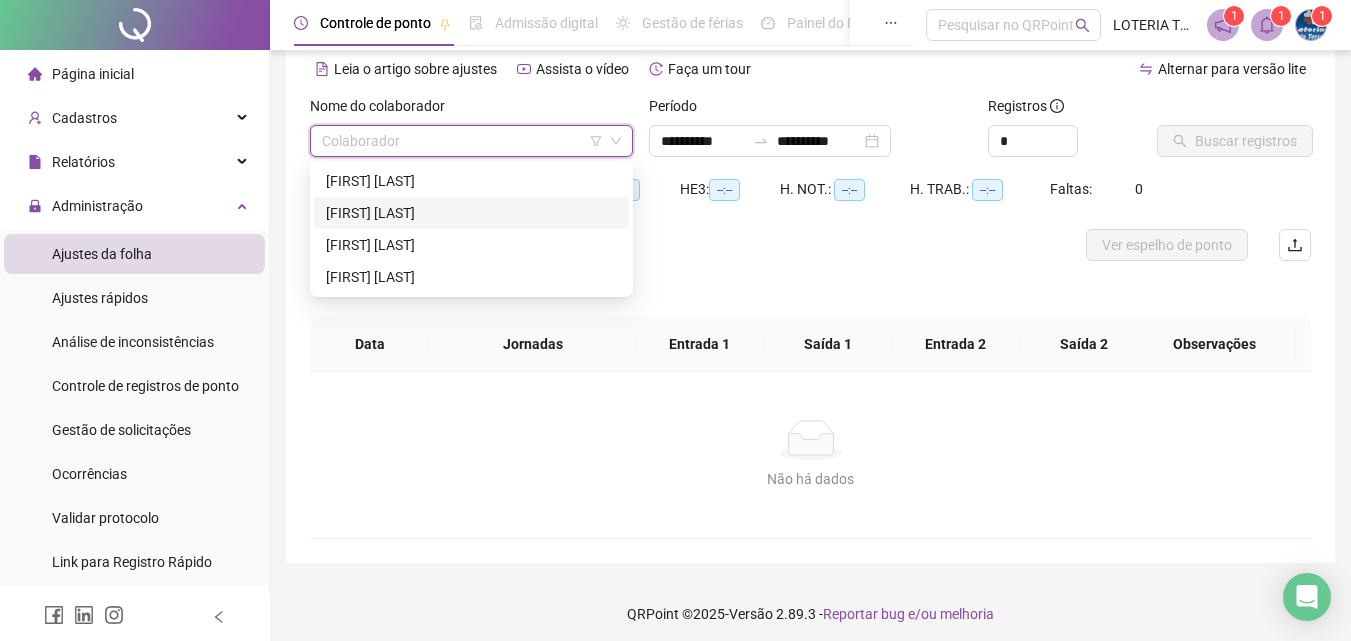 click on "[FIRST] [LAST]" at bounding box center [471, 213] 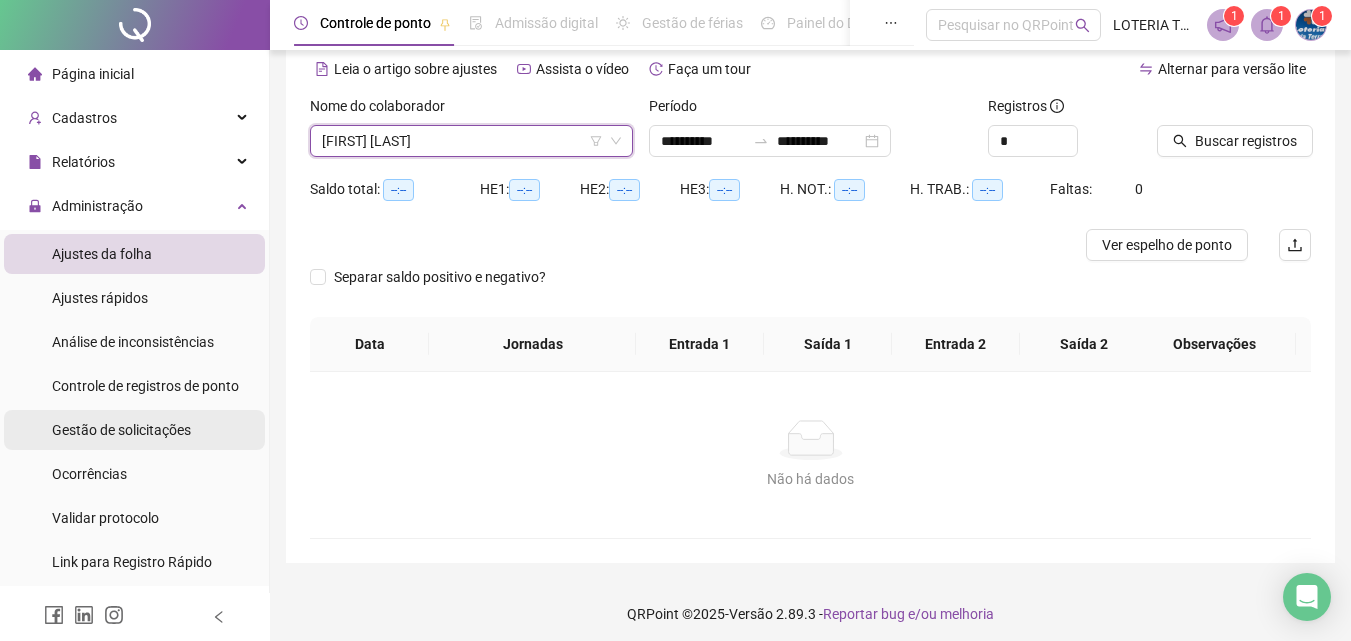 click on "Gestão de solicitações" at bounding box center (121, 430) 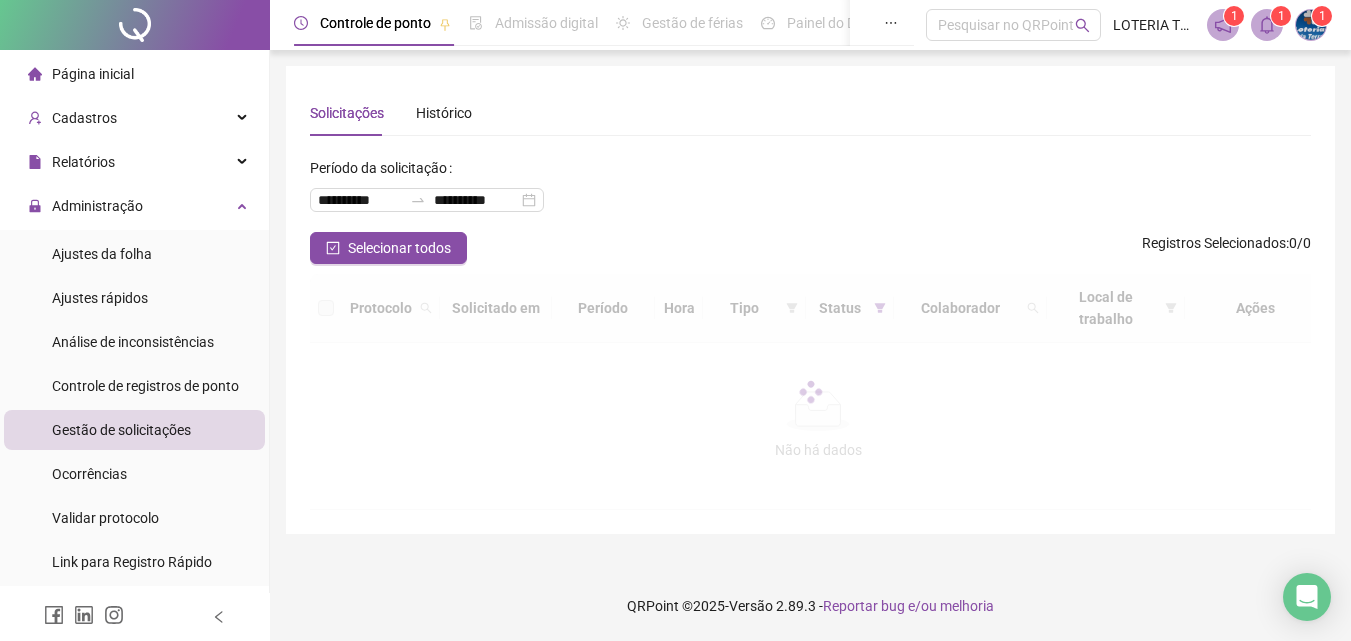 scroll, scrollTop: 0, scrollLeft: 0, axis: both 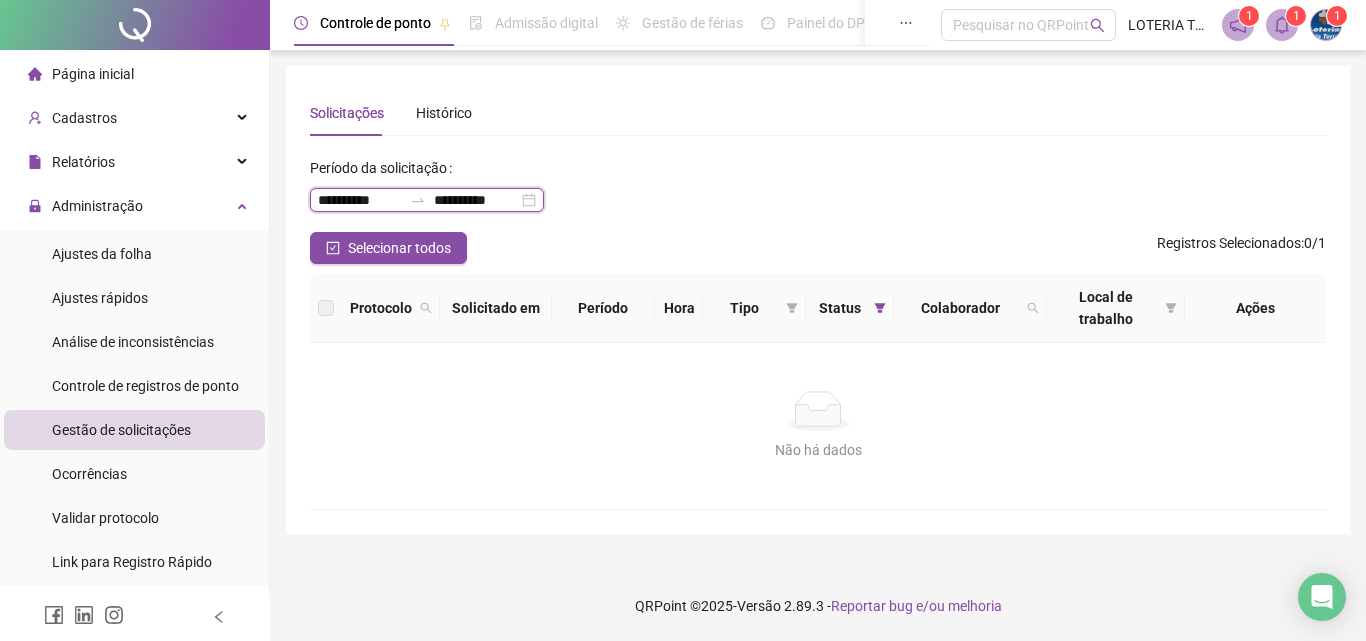 click on "**********" at bounding box center [360, 200] 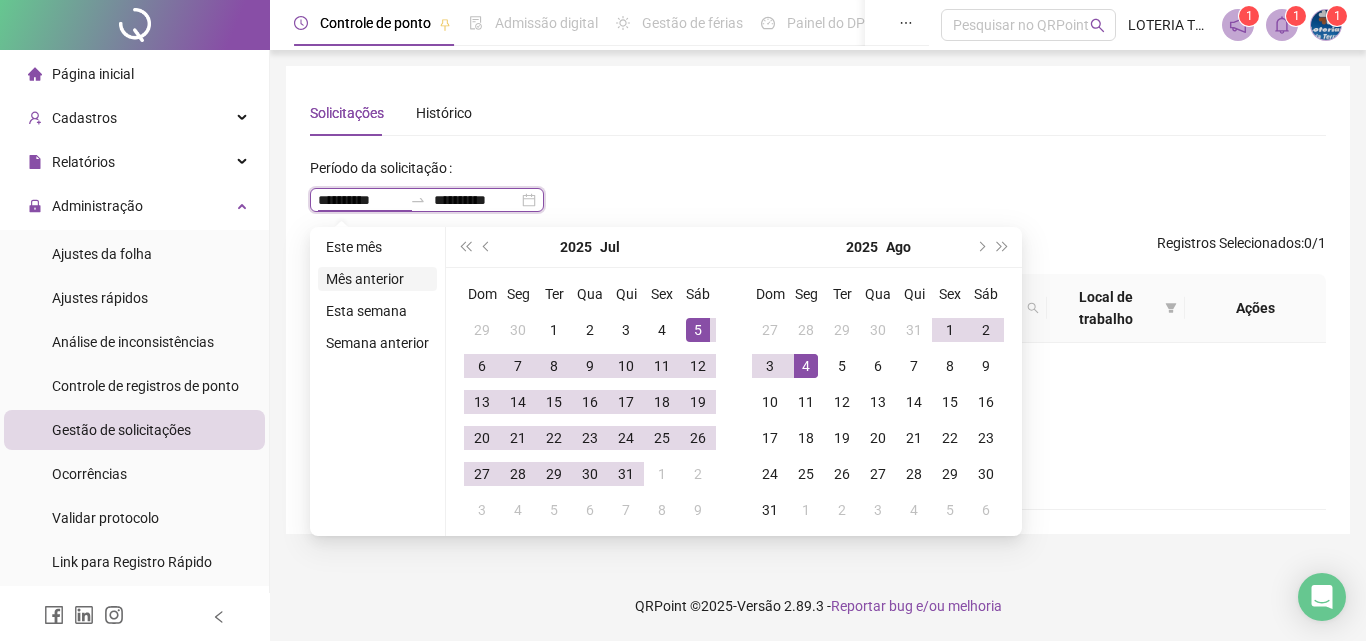type on "**********" 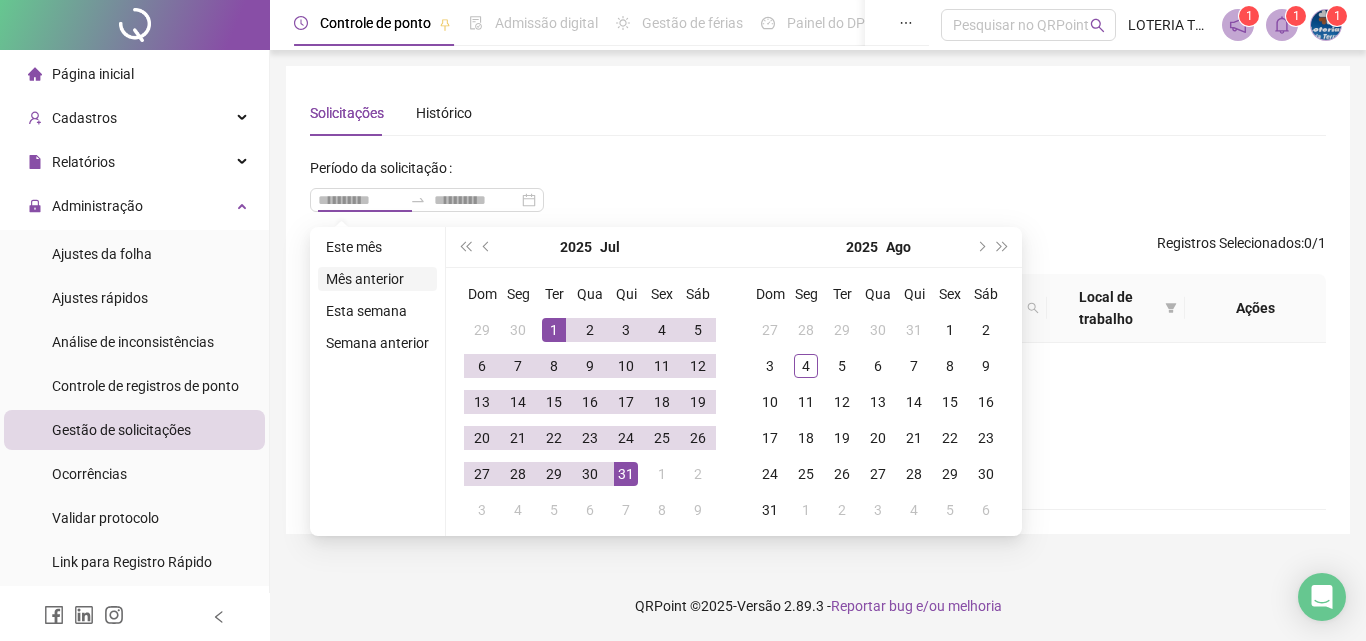 click on "Mês anterior" at bounding box center [377, 279] 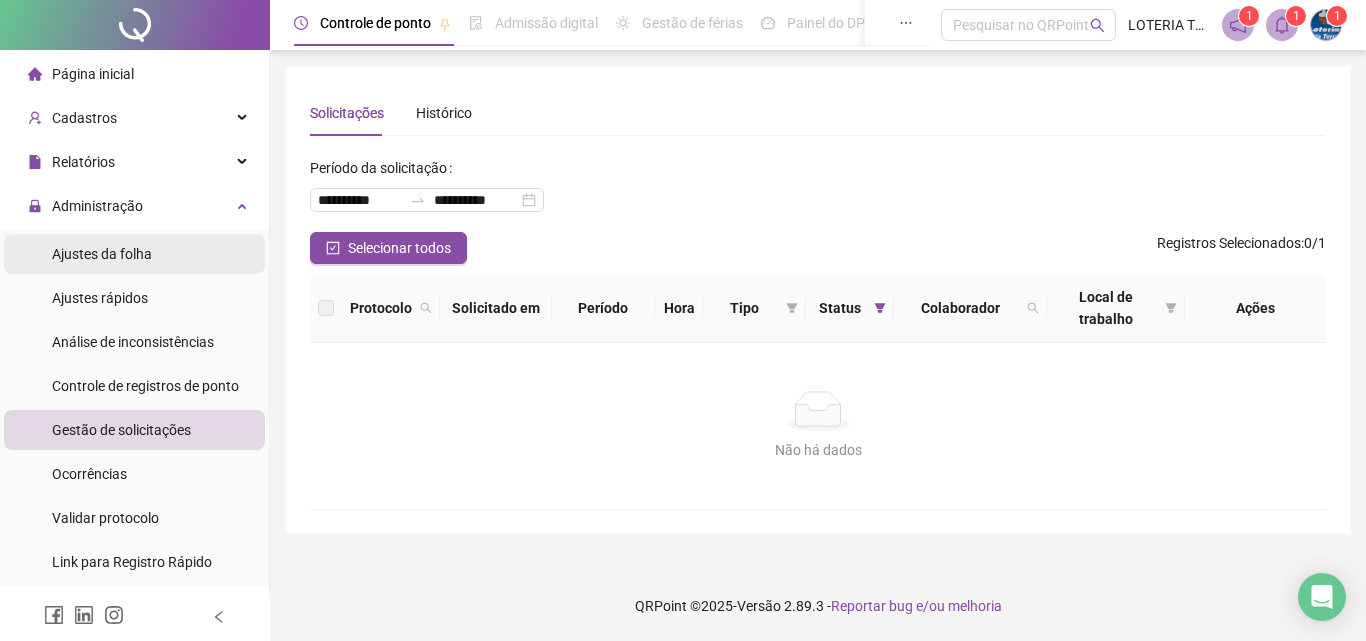 click on "Ajustes da folha" at bounding box center [102, 254] 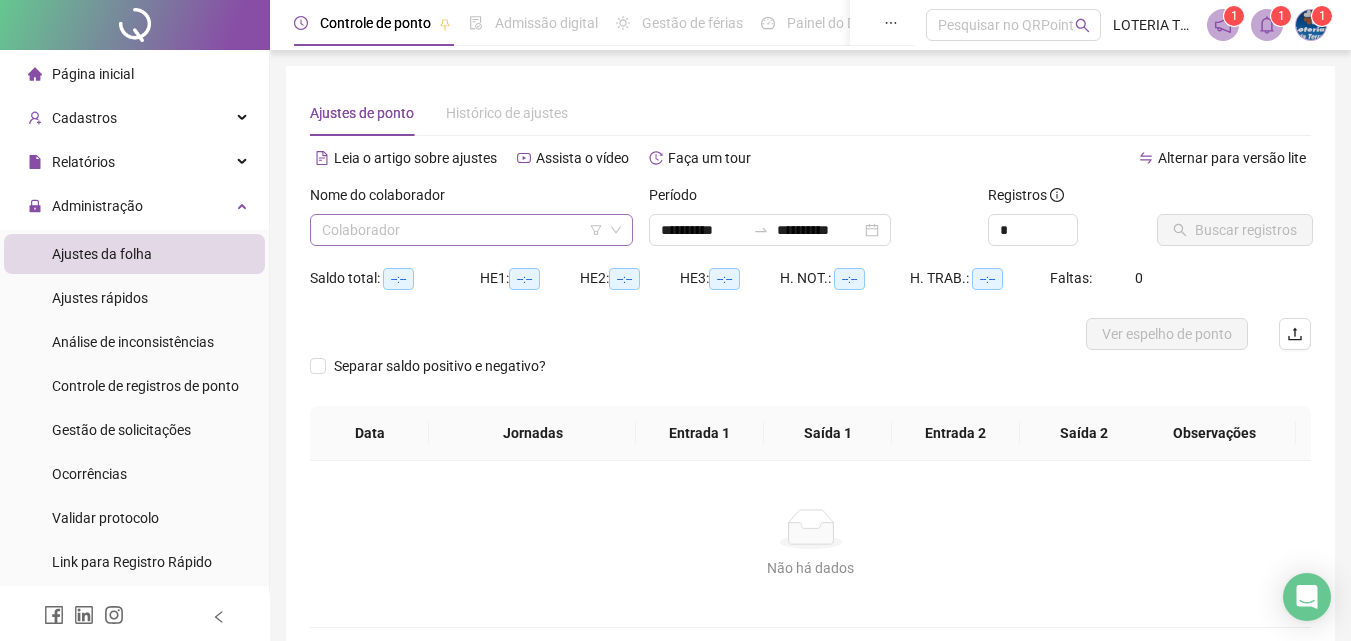 click at bounding box center [462, 230] 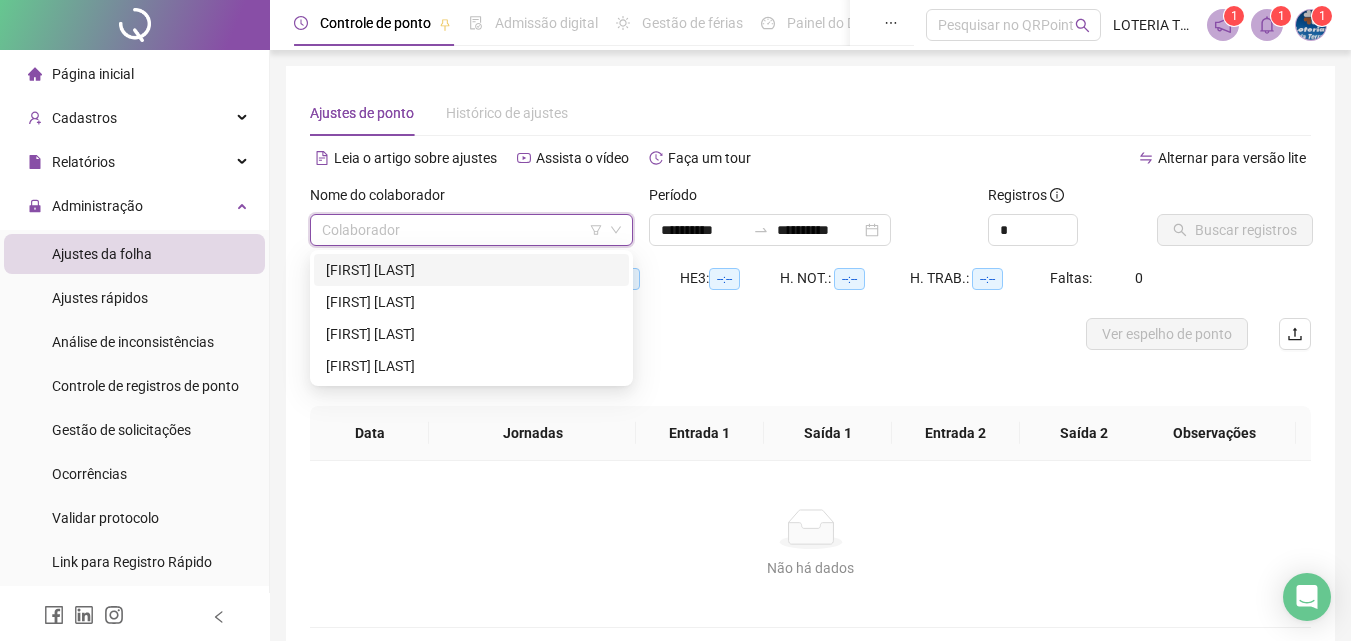 click at bounding box center [462, 230] 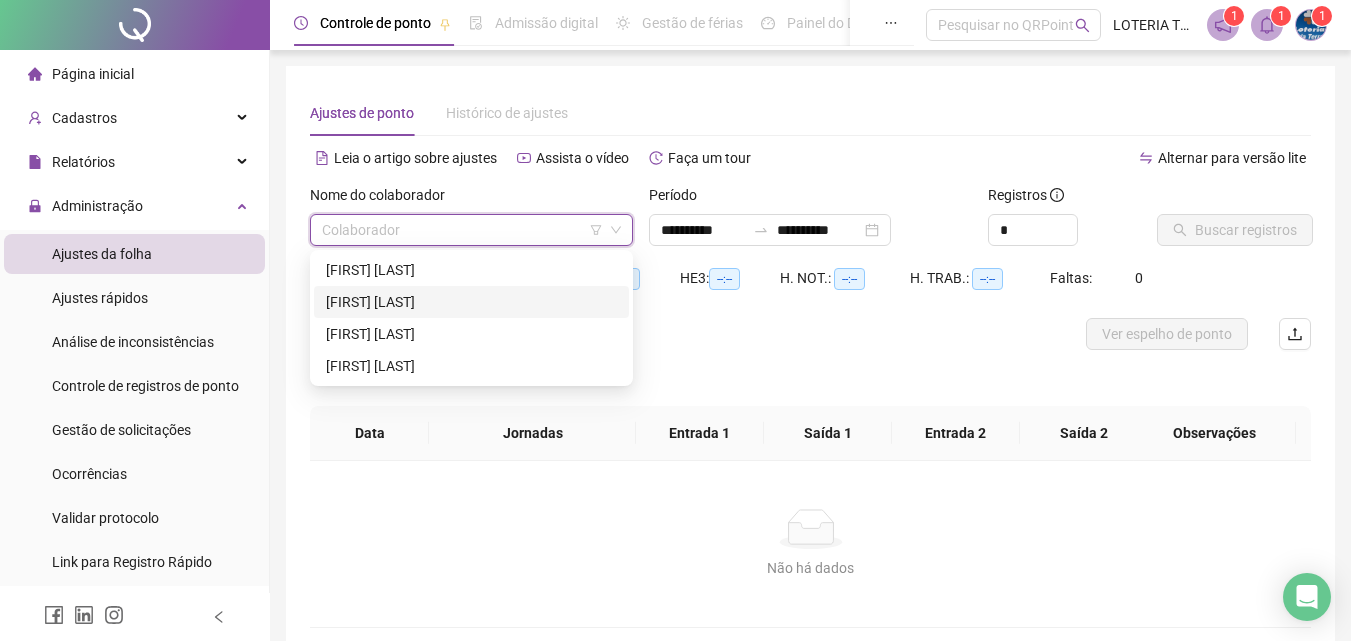 click on "[FIRST] [LAST]" at bounding box center (471, 302) 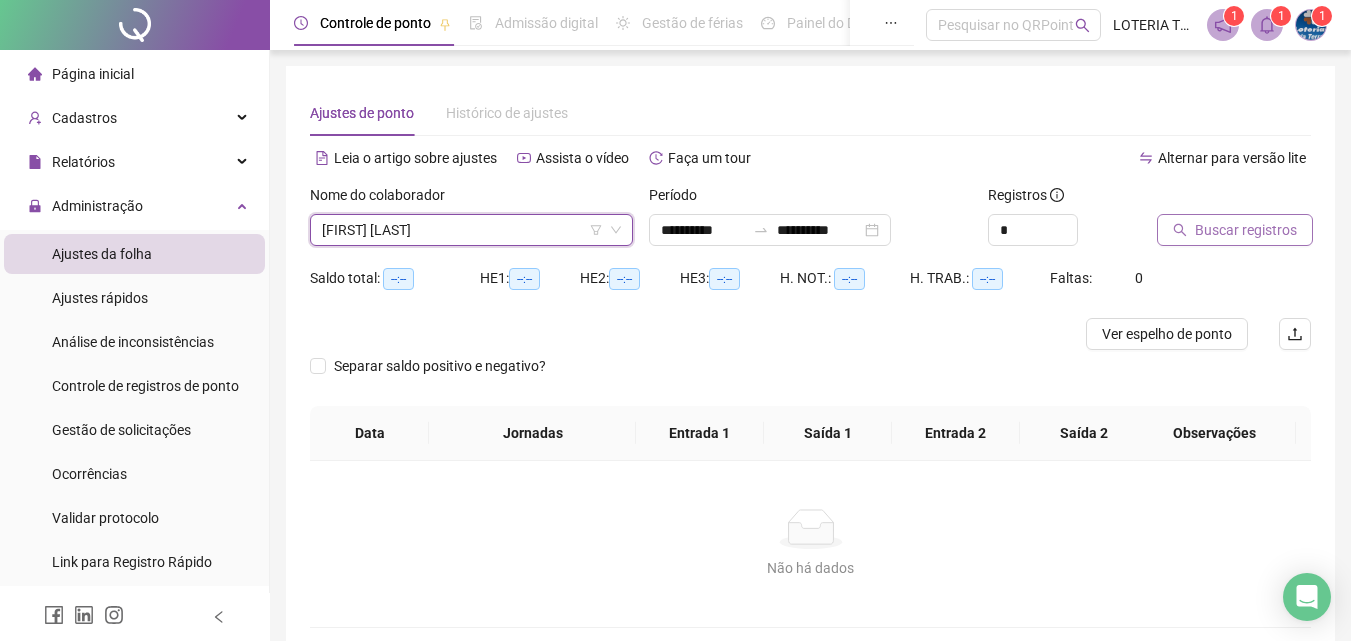 click on "Buscar registros" at bounding box center [1246, 230] 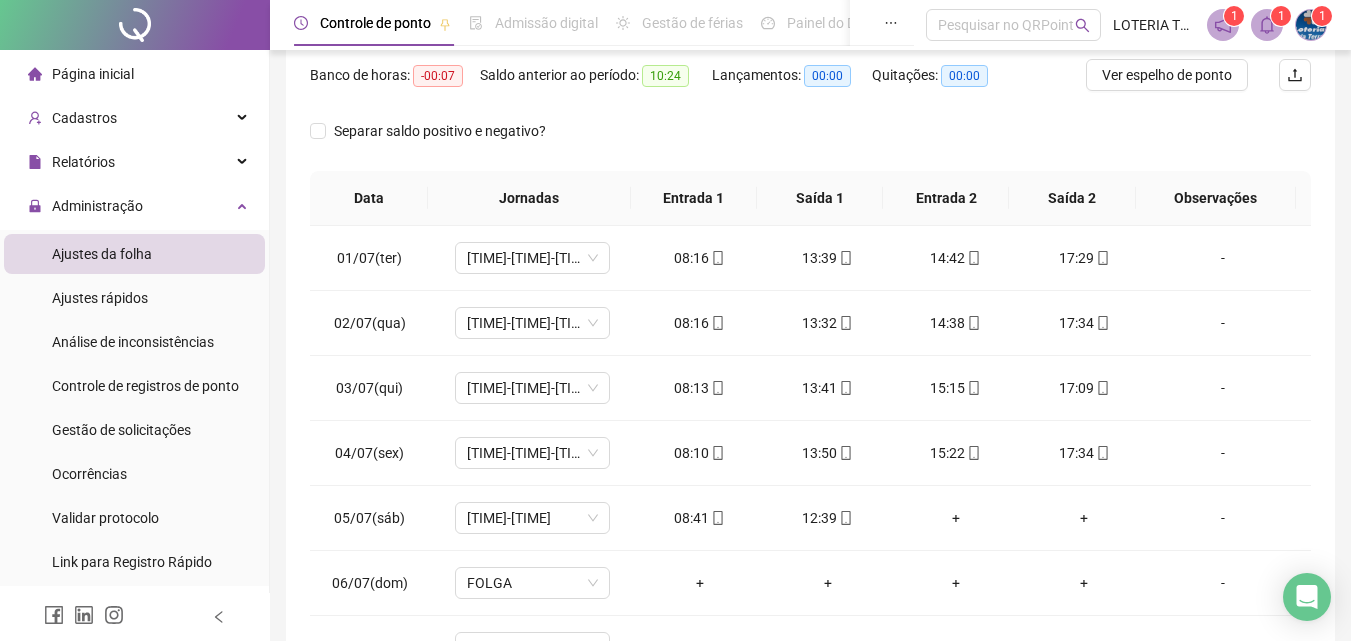 scroll, scrollTop: 300, scrollLeft: 0, axis: vertical 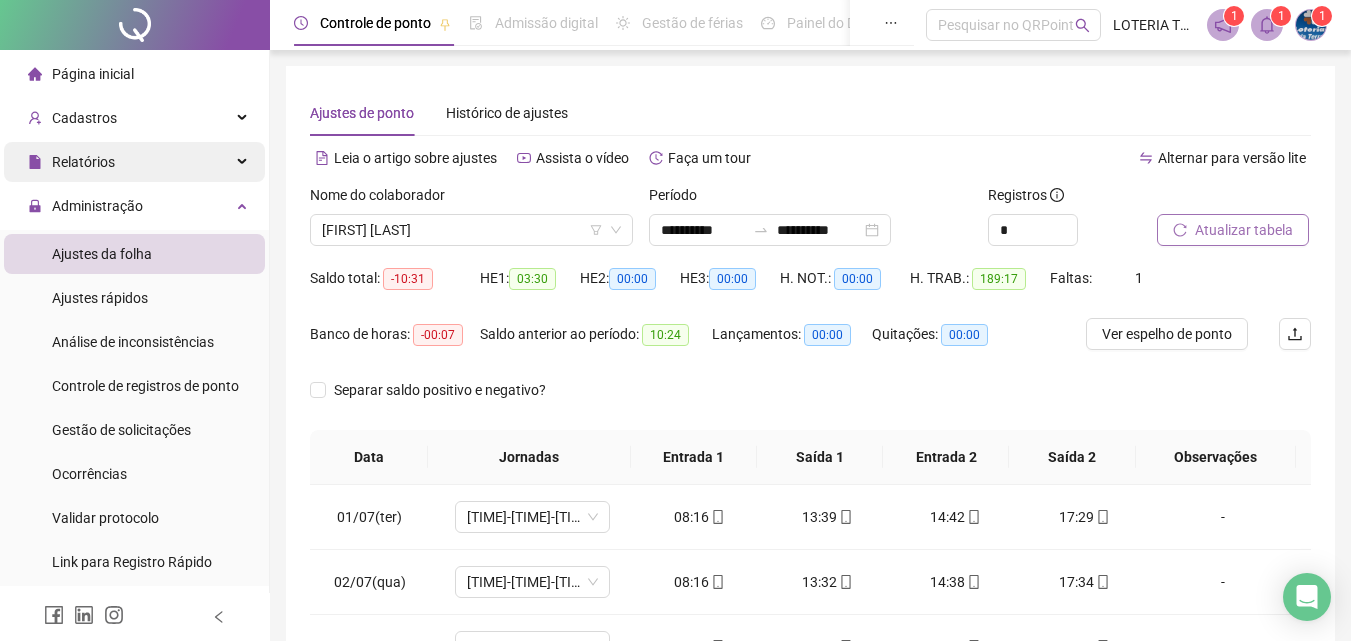 drag, startPoint x: 85, startPoint y: 162, endPoint x: 99, endPoint y: 156, distance: 15.231546 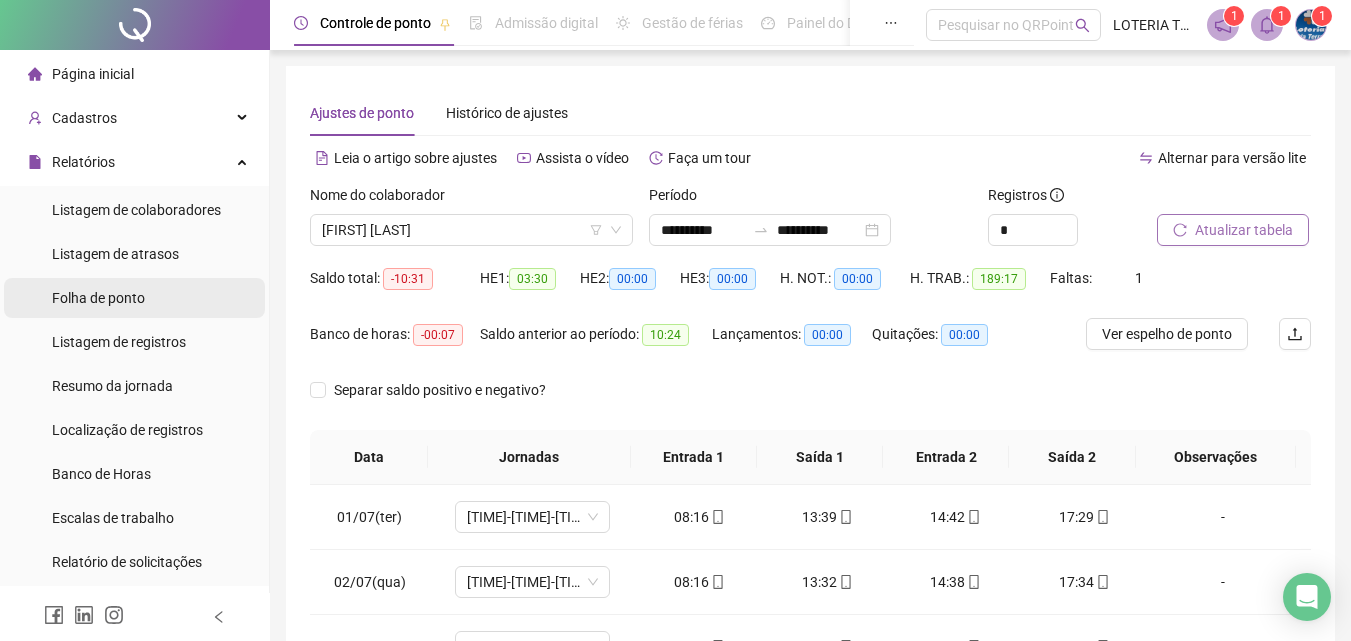 click on "Folha de ponto" at bounding box center (98, 298) 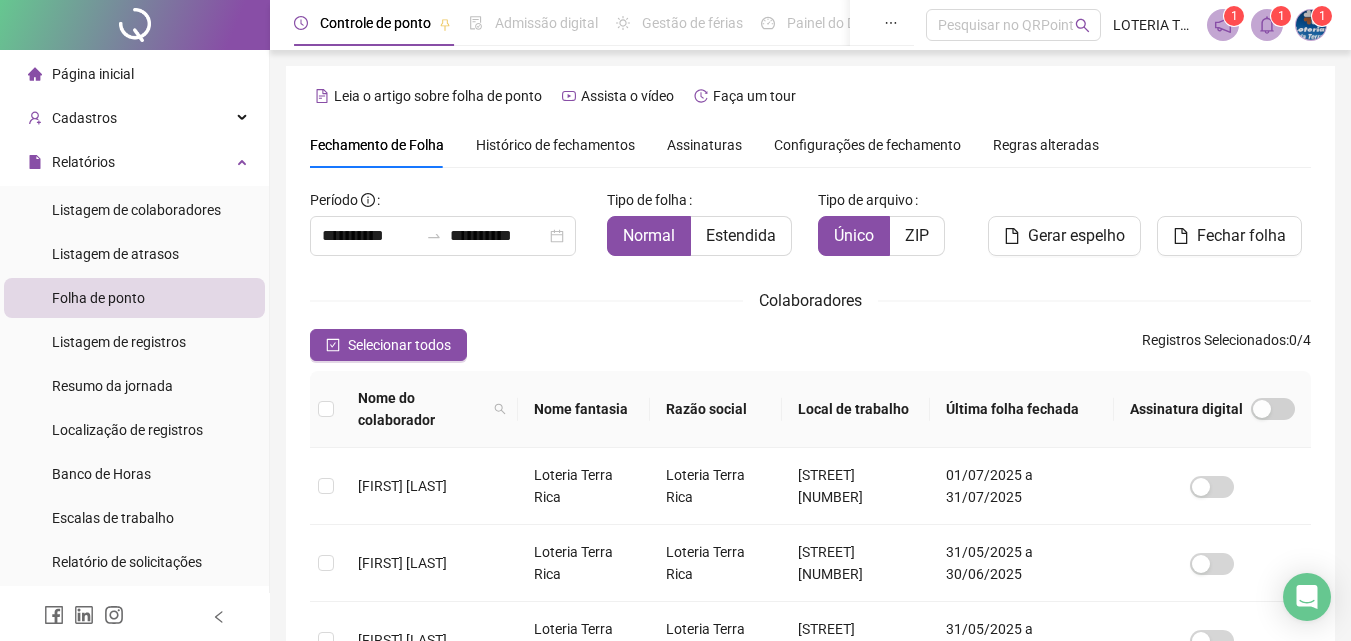 scroll, scrollTop: 89, scrollLeft: 0, axis: vertical 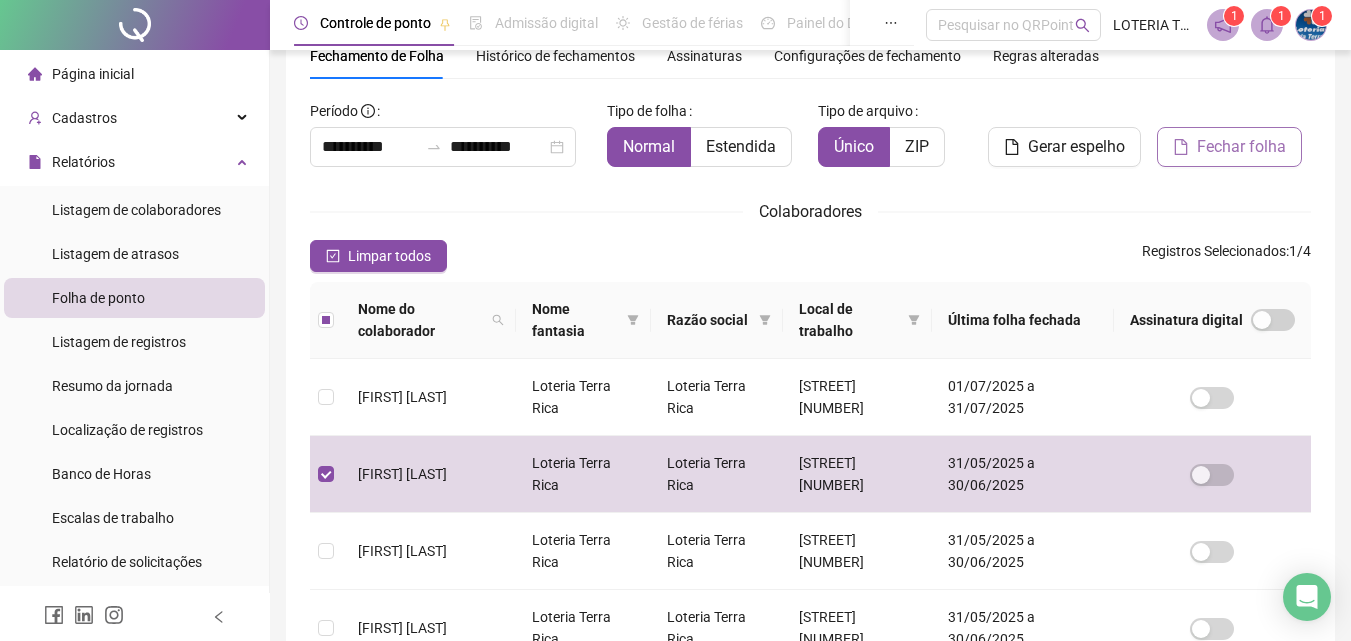 click on "Fechar folha" at bounding box center (1241, 147) 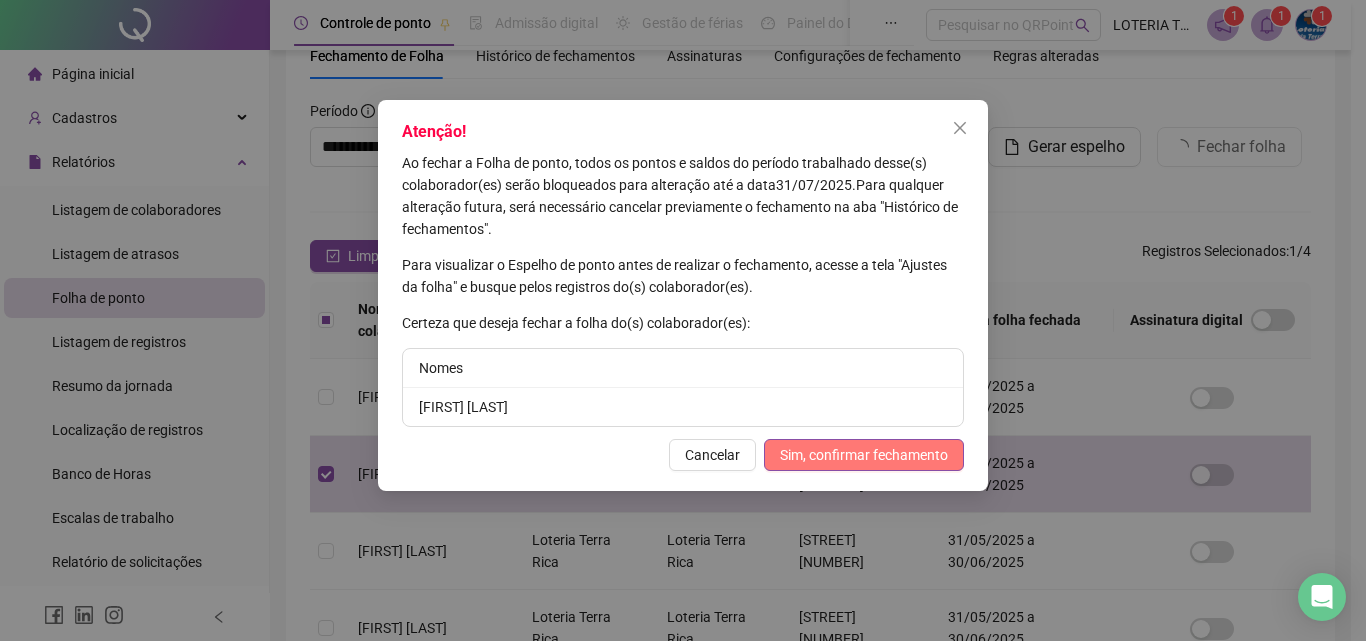 click on "Sim, confirmar fechamento" at bounding box center [864, 455] 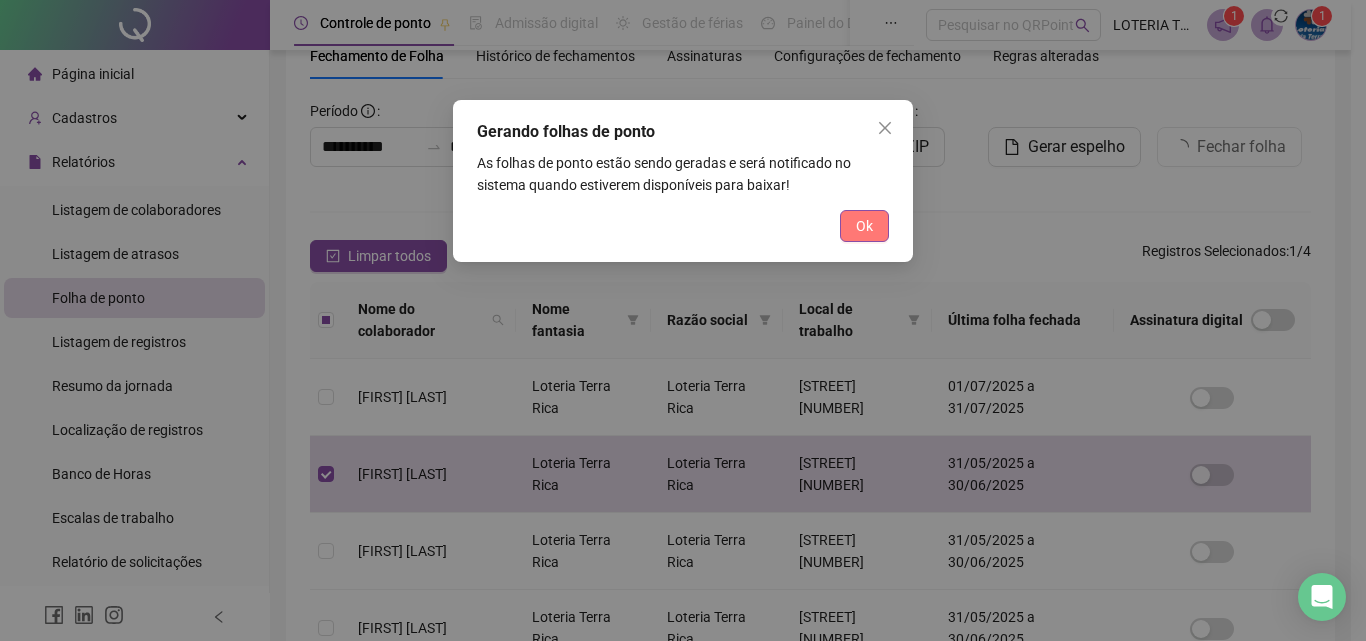 click on "Ok" at bounding box center [864, 226] 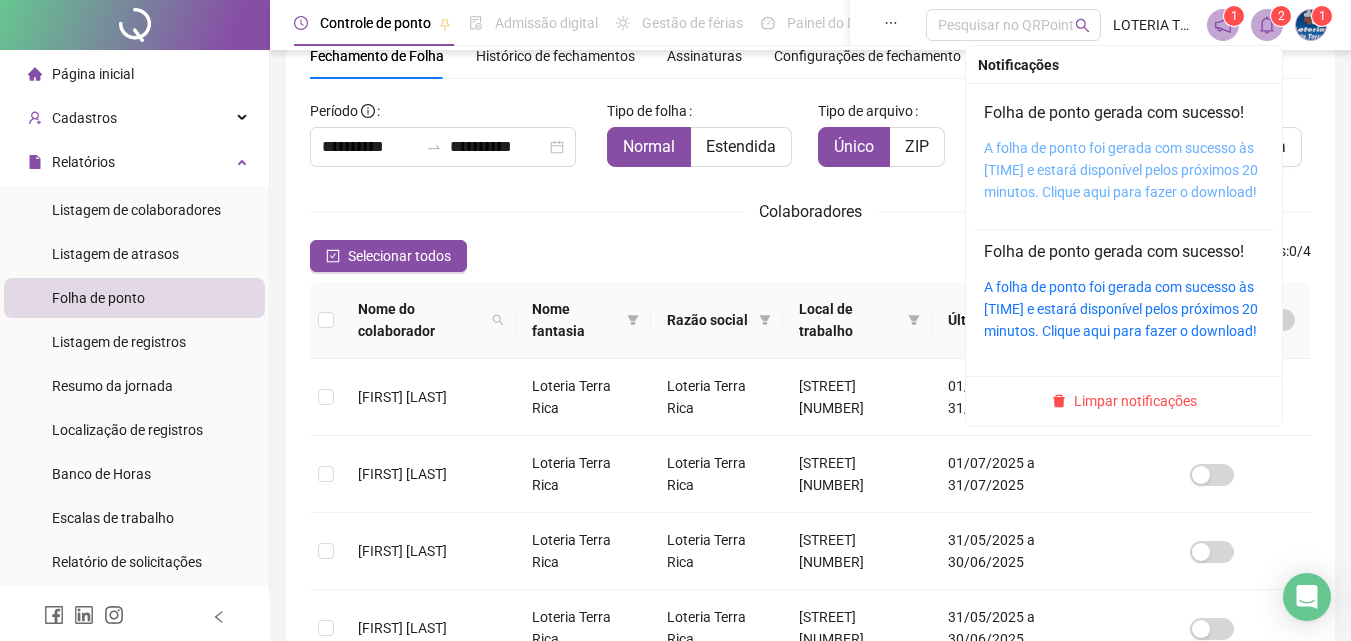 click on "A folha de ponto foi gerada com sucesso às [TIME] e estará disponível pelos próximos 20 minutos.
Clique aqui para fazer o download!" at bounding box center [1121, 170] 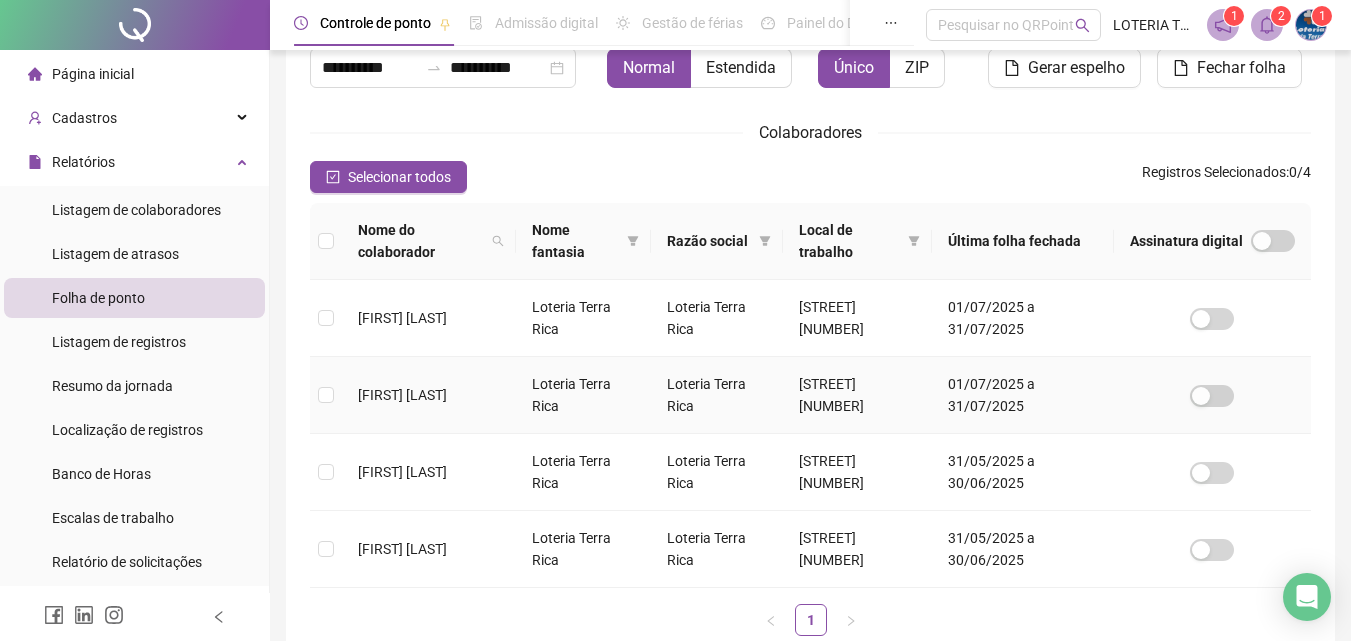 scroll, scrollTop: 289, scrollLeft: 0, axis: vertical 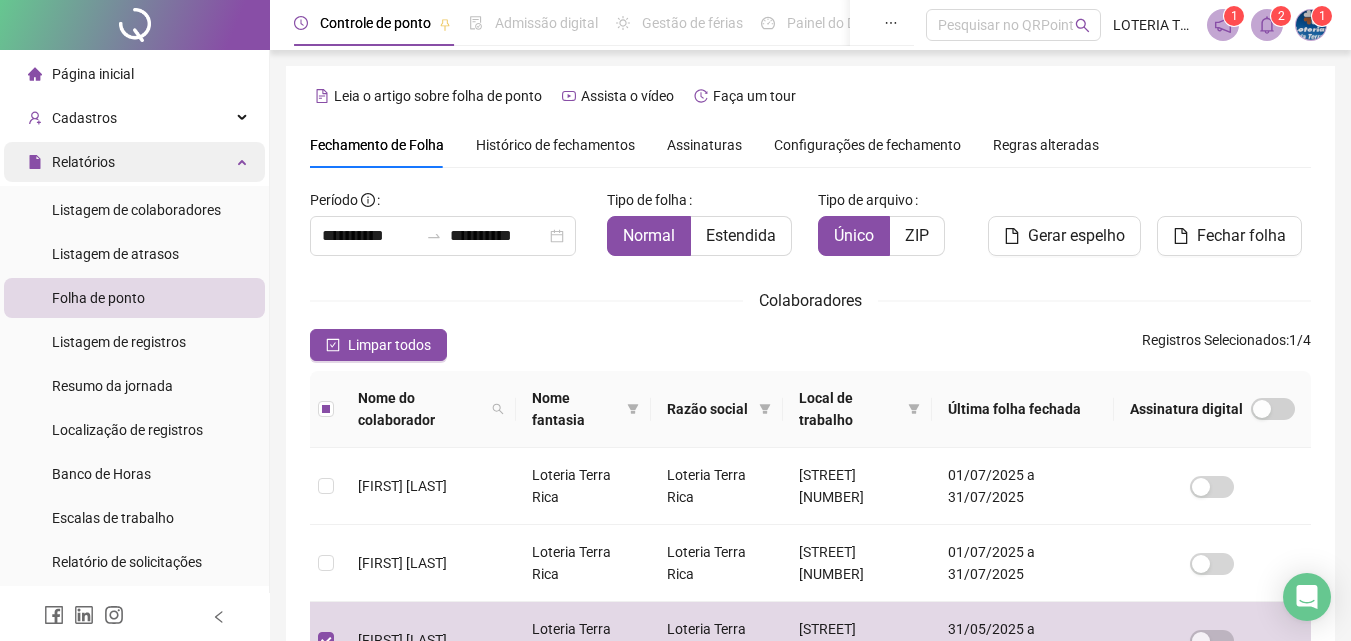 click on "Relatórios" at bounding box center (83, 162) 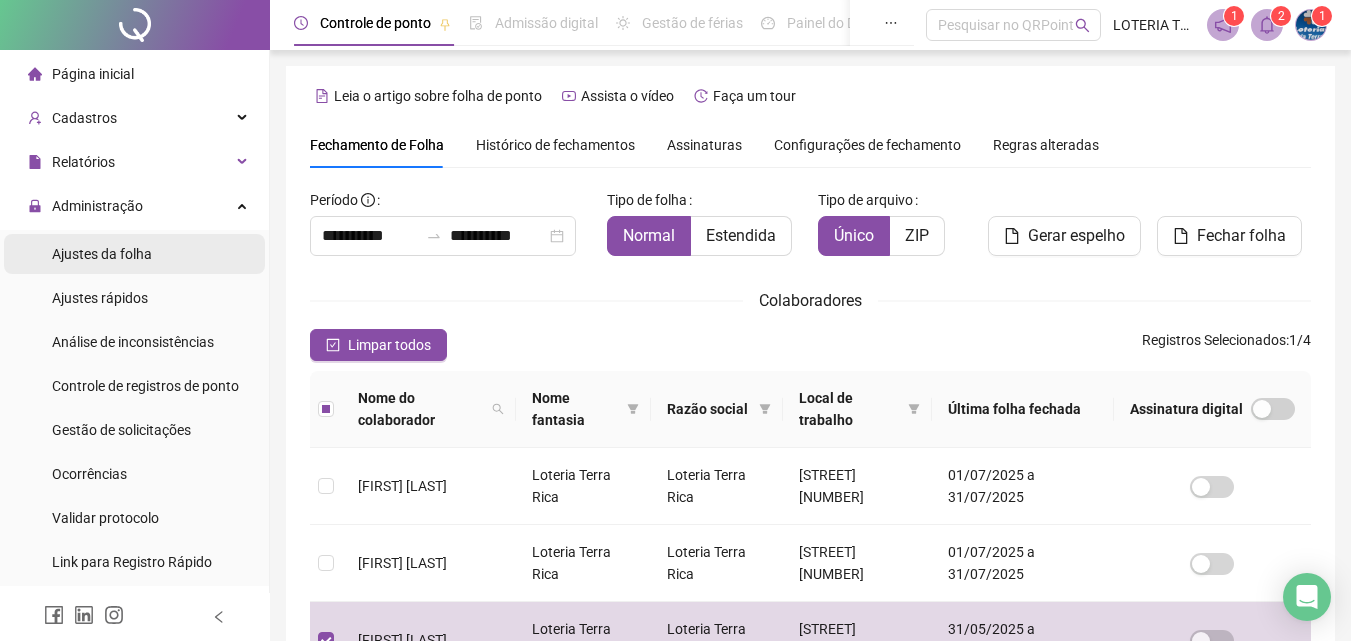 click on "Ajustes da folha" at bounding box center [102, 254] 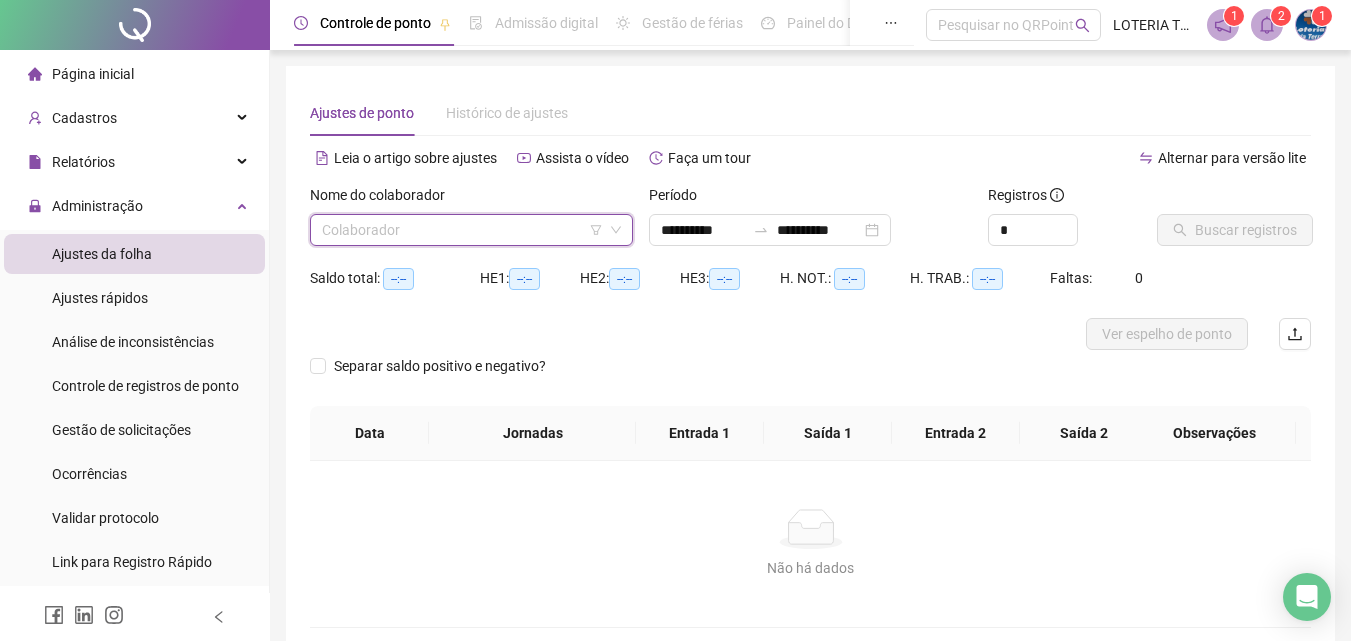 click at bounding box center (462, 230) 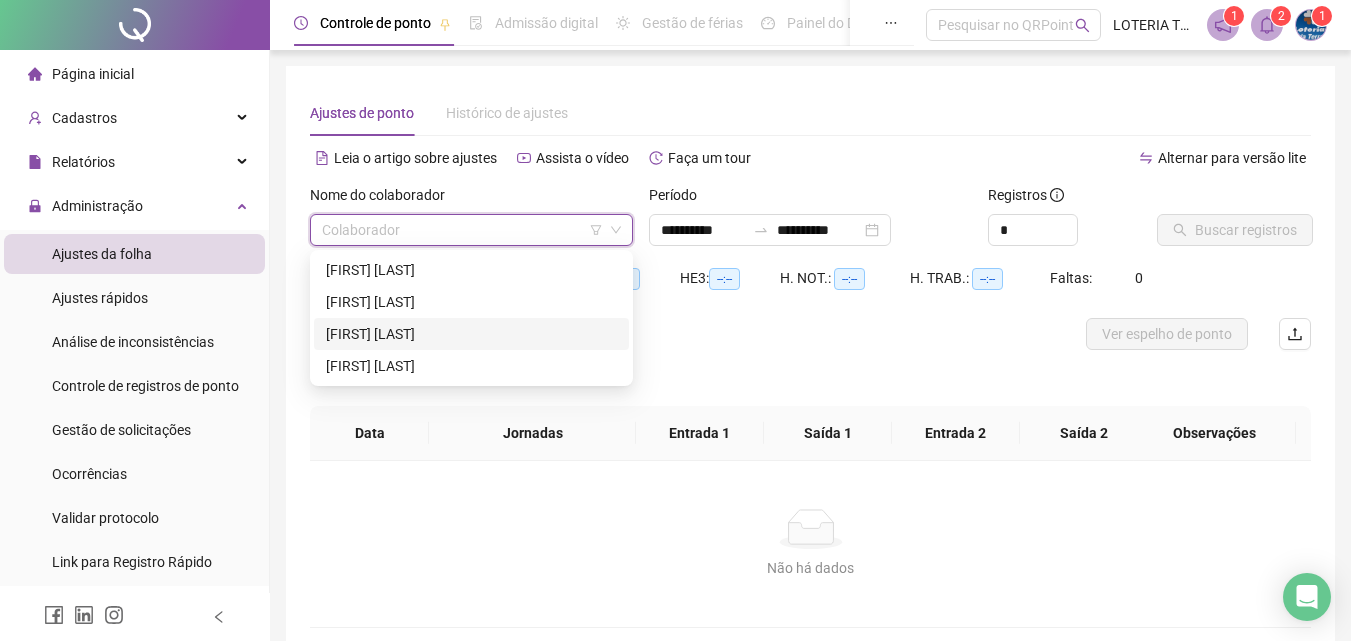 drag, startPoint x: 391, startPoint y: 331, endPoint x: 411, endPoint y: 323, distance: 21.540659 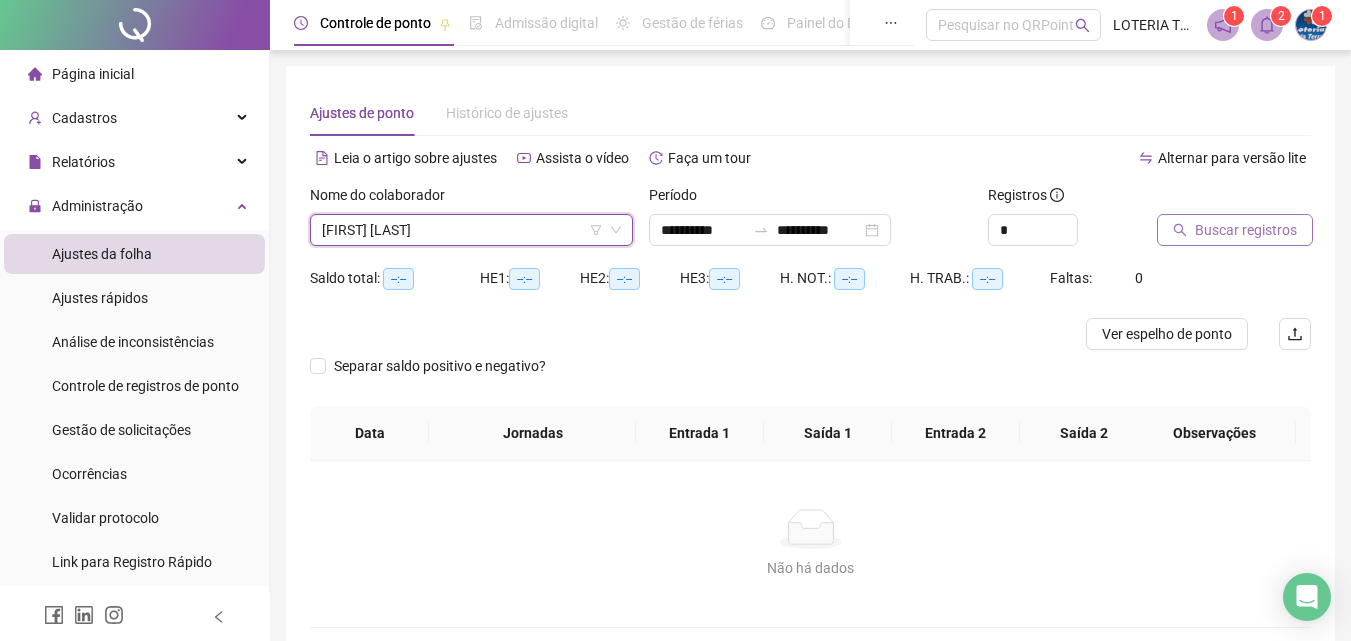 click on "Buscar registros" at bounding box center [1235, 230] 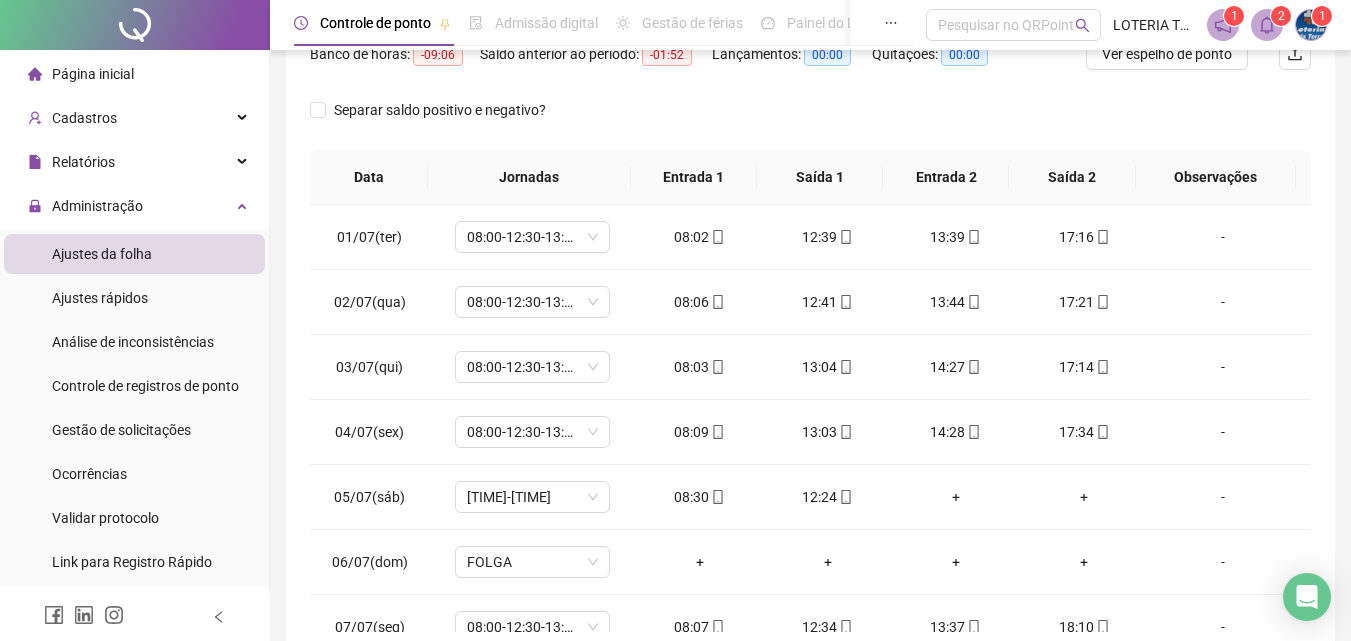 scroll, scrollTop: 300, scrollLeft: 0, axis: vertical 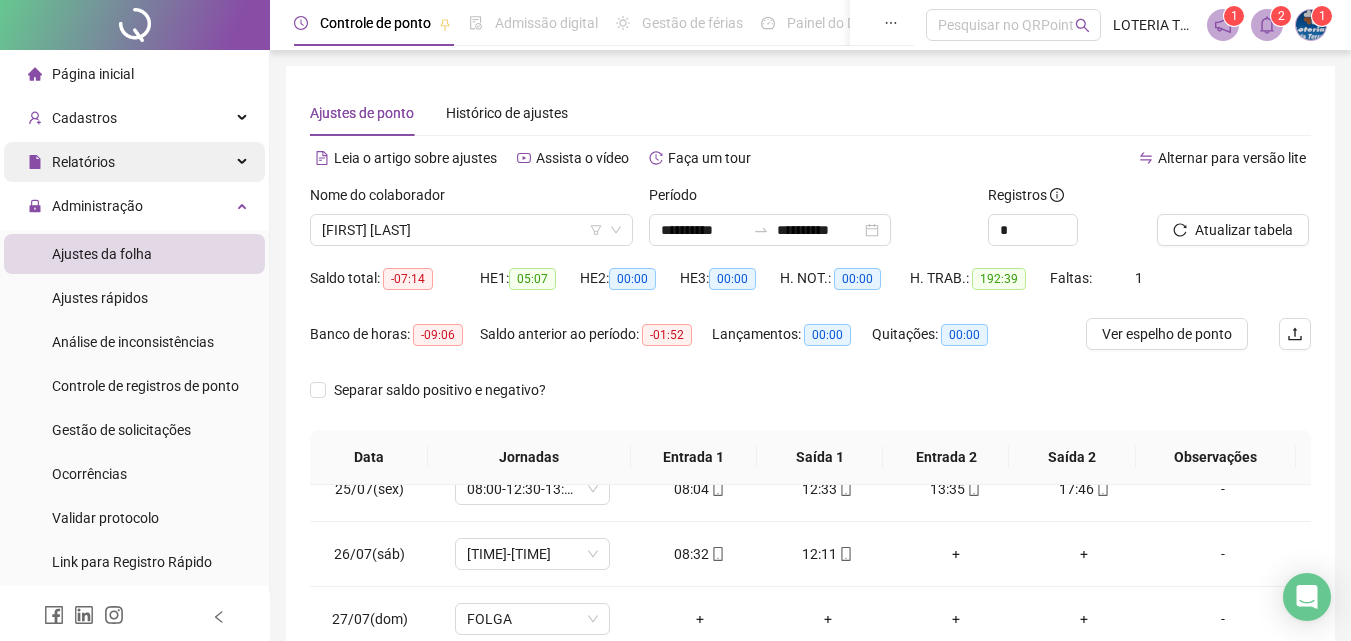 click on "Relatórios" at bounding box center (83, 162) 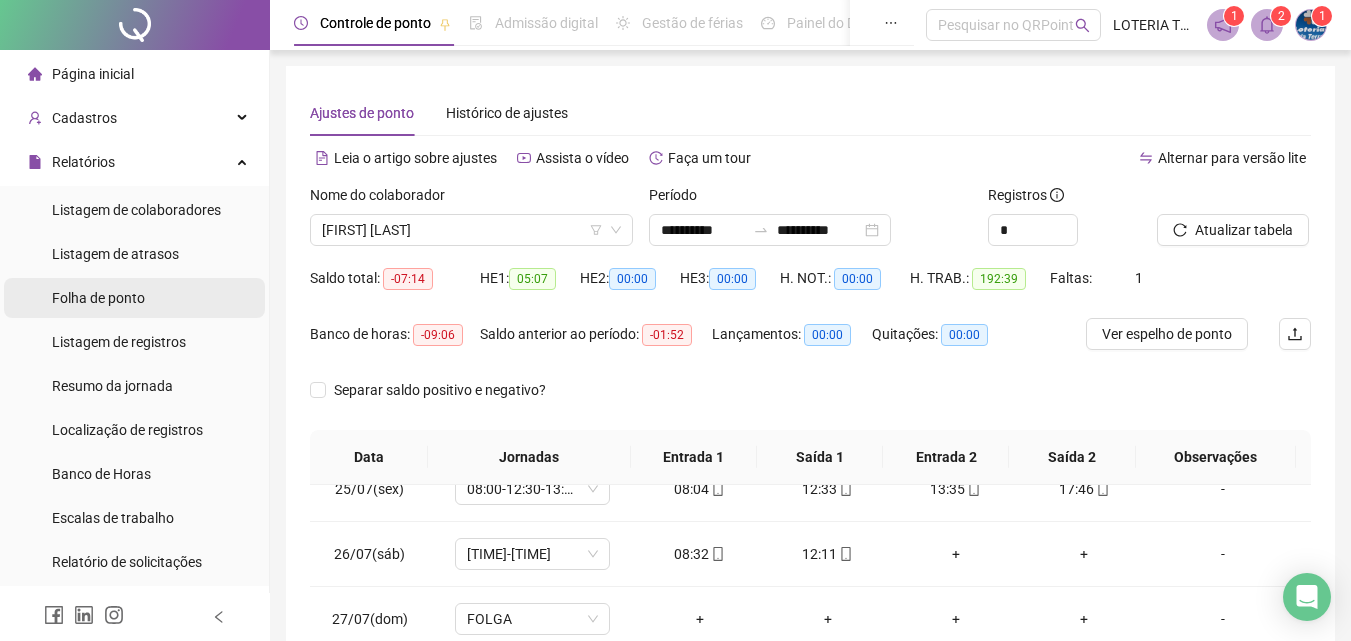 click on "Folha de ponto" at bounding box center [98, 298] 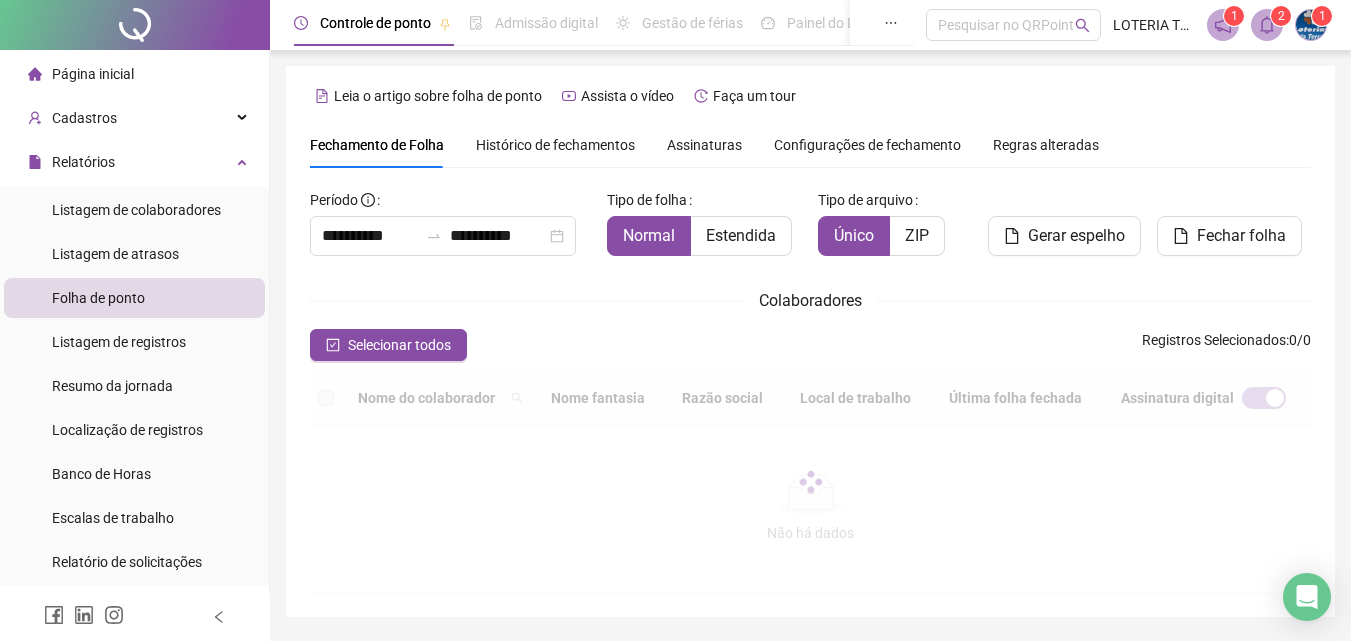 click on "**********" at bounding box center (810, 388) 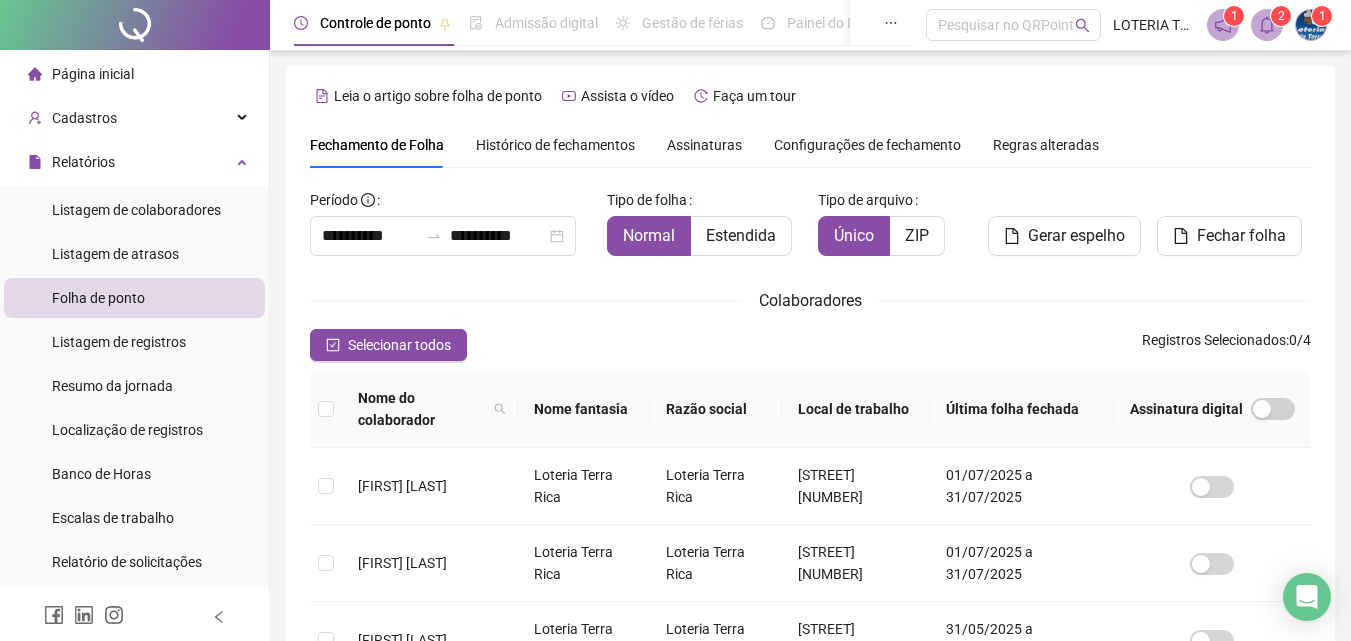 scroll, scrollTop: 89, scrollLeft: 0, axis: vertical 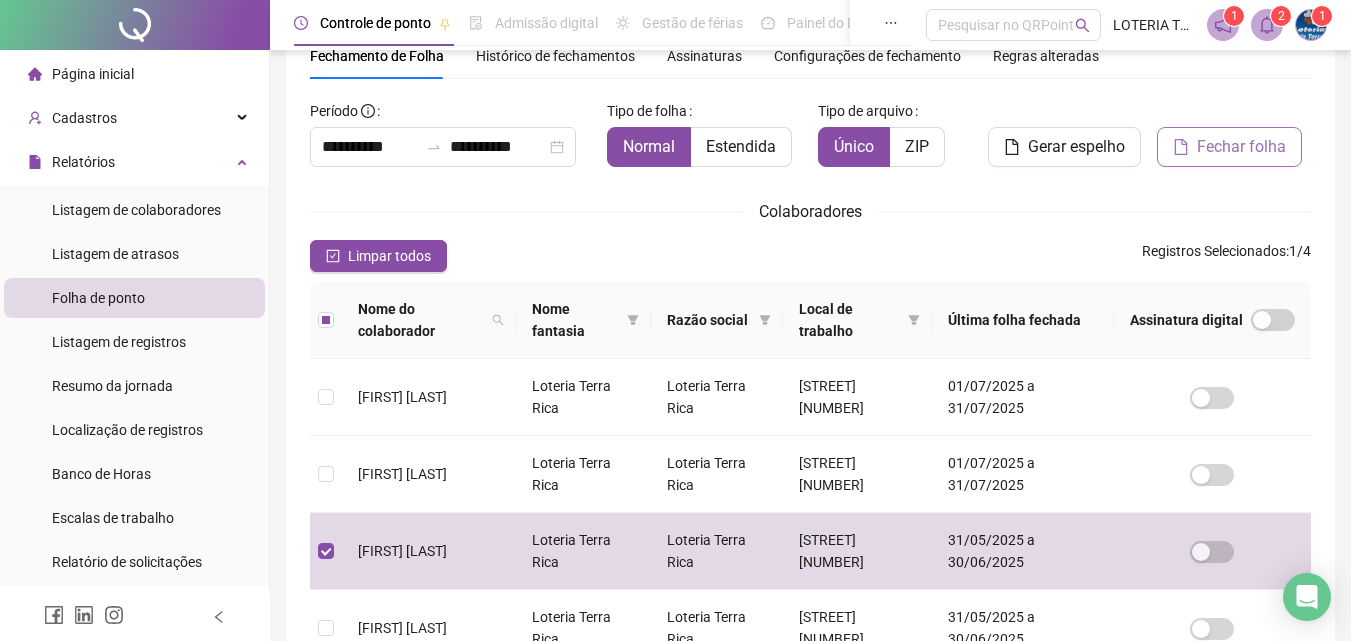 click on "Fechar folha" at bounding box center (1241, 147) 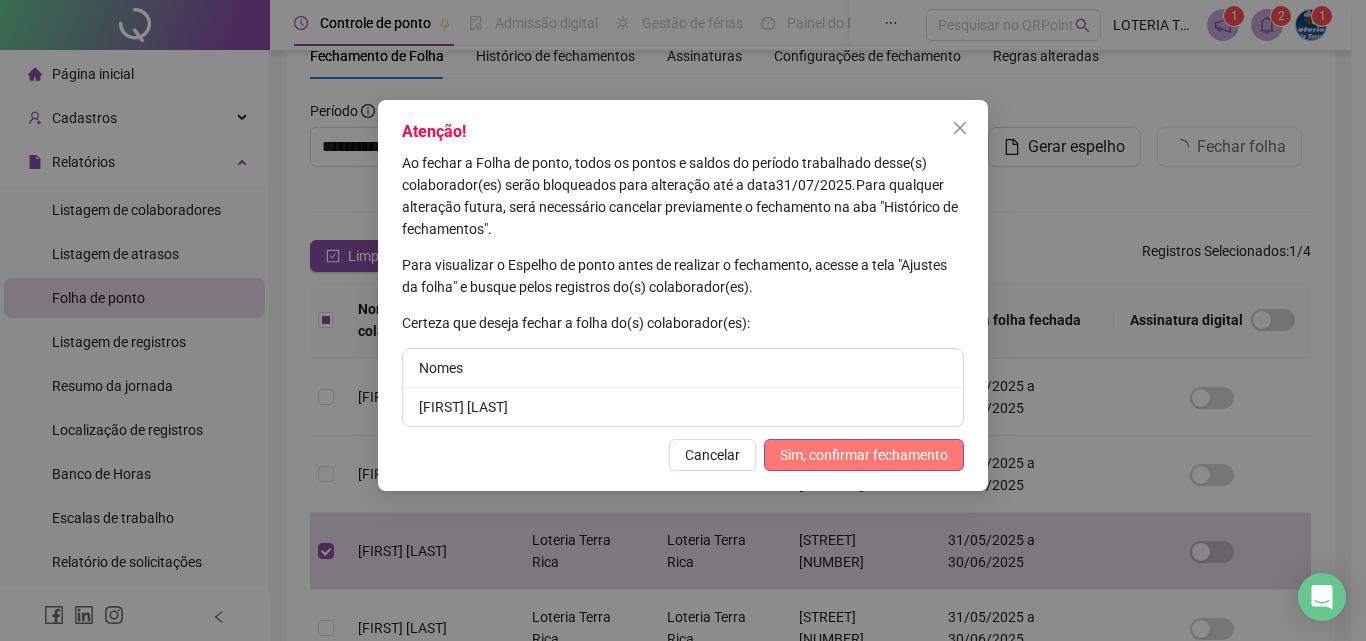click on "Sim, confirmar fechamento" at bounding box center (864, 455) 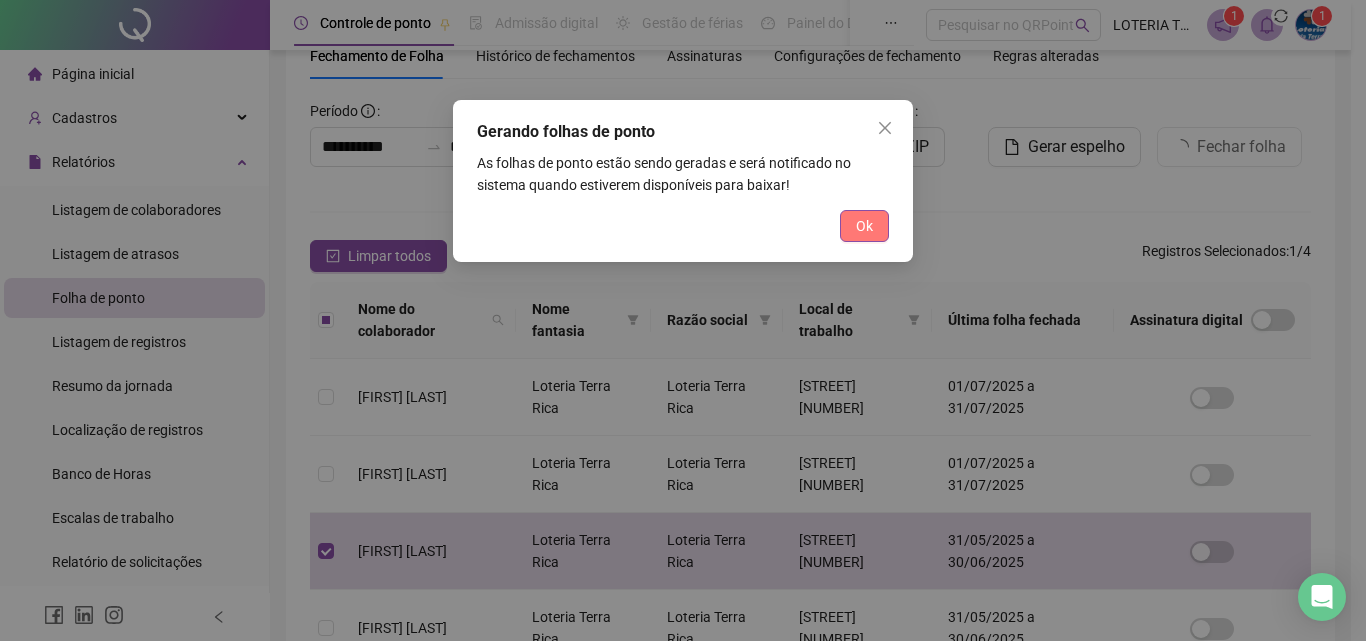 click on "Ok" at bounding box center (864, 226) 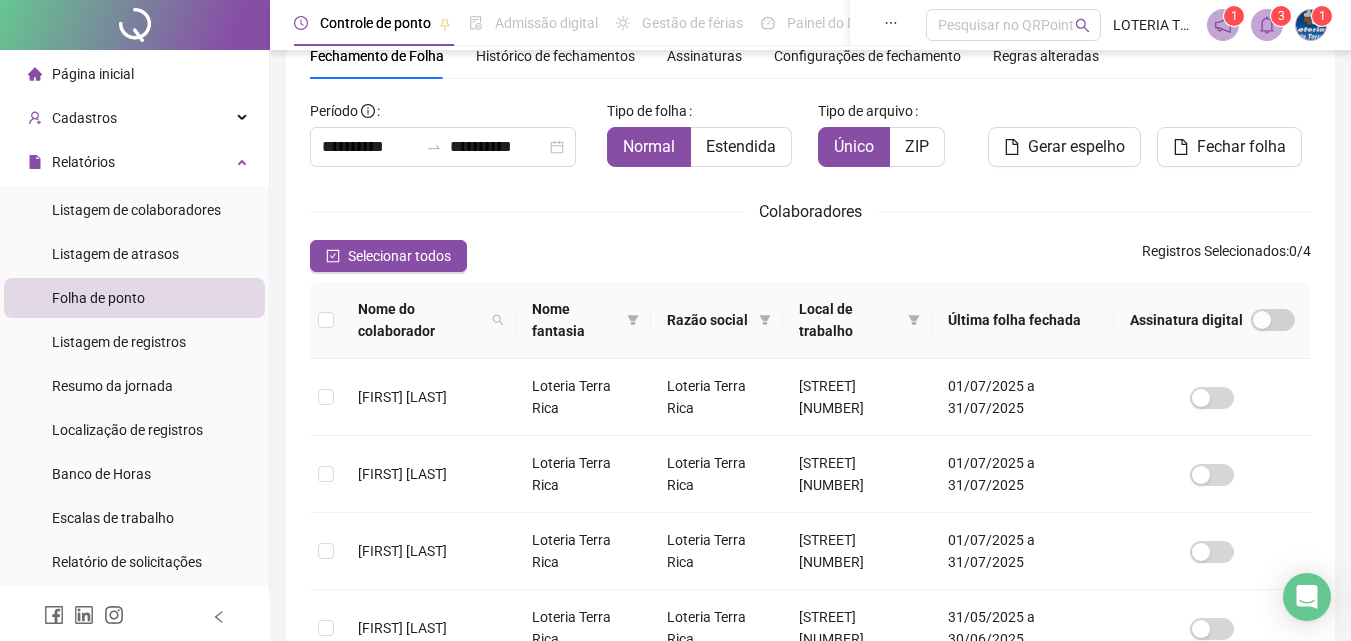 click on "3" at bounding box center (1281, 16) 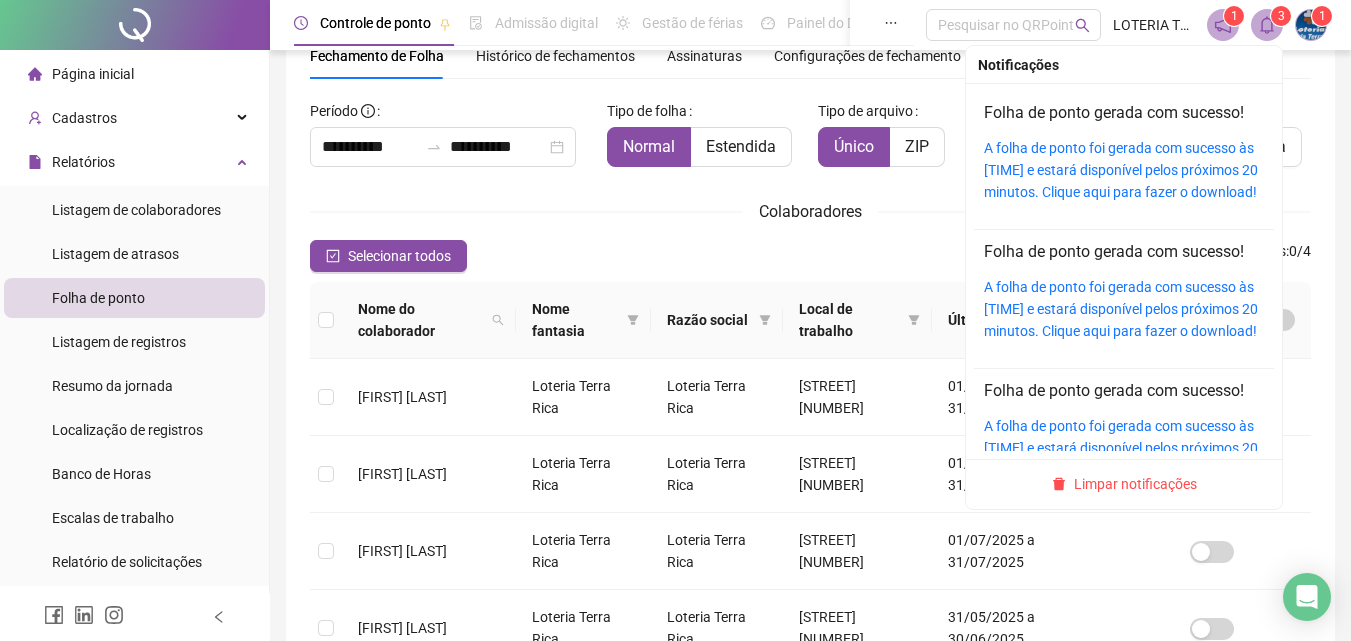 click on "A folha de ponto foi gerada com sucesso às [TIME] e estará disponível pelos próximos 20 minutos.
Clique aqui para fazer o download!" at bounding box center [1124, 170] 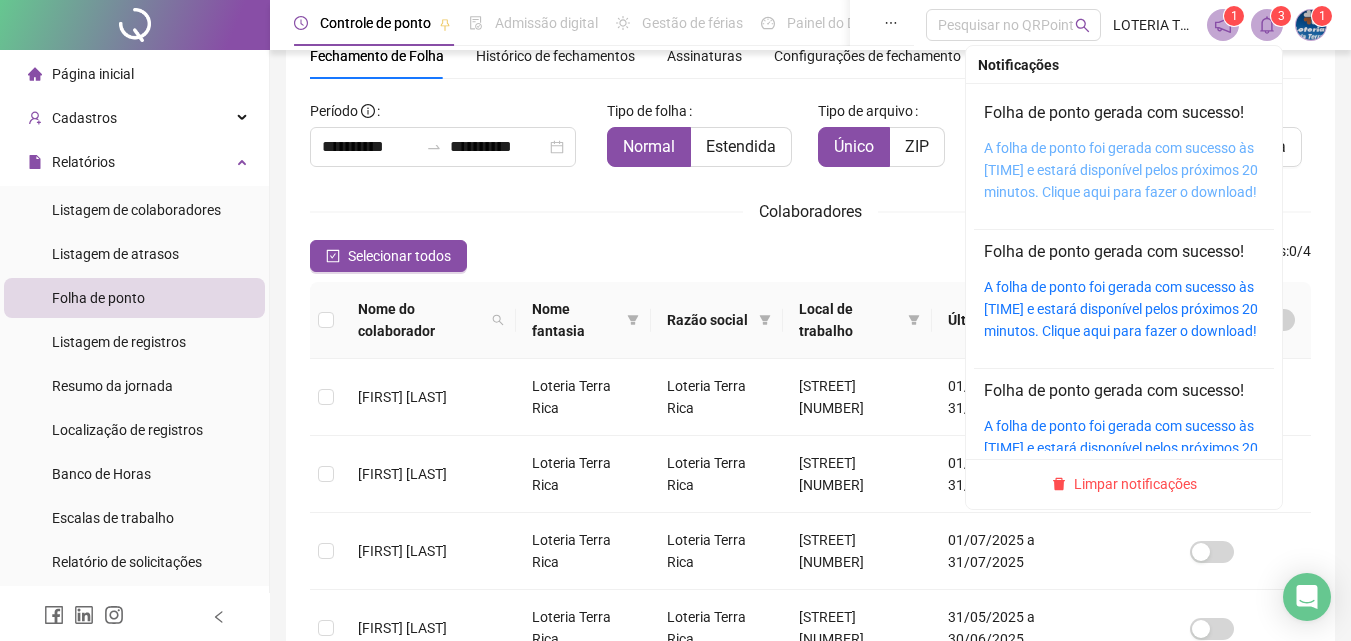click on "A folha de ponto foi gerada com sucesso às [TIME] e estará disponível pelos próximos 20 minutos.
Clique aqui para fazer o download!" at bounding box center (1121, 170) 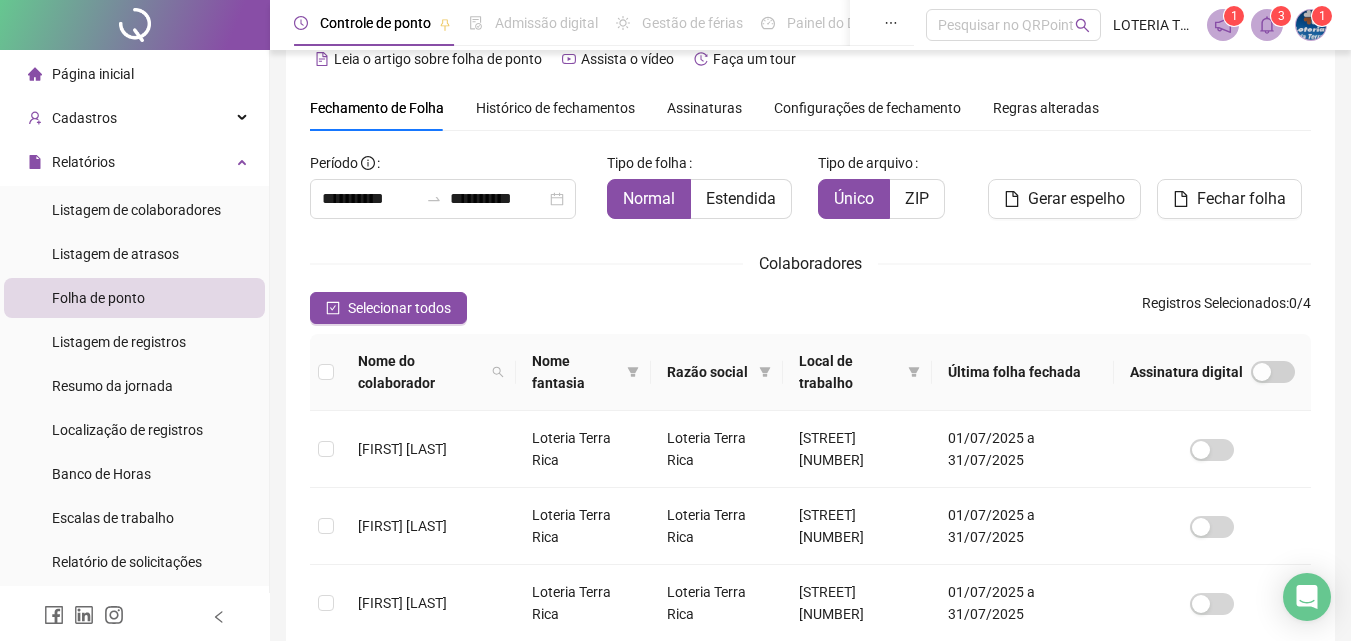 scroll, scrollTop: 0, scrollLeft: 0, axis: both 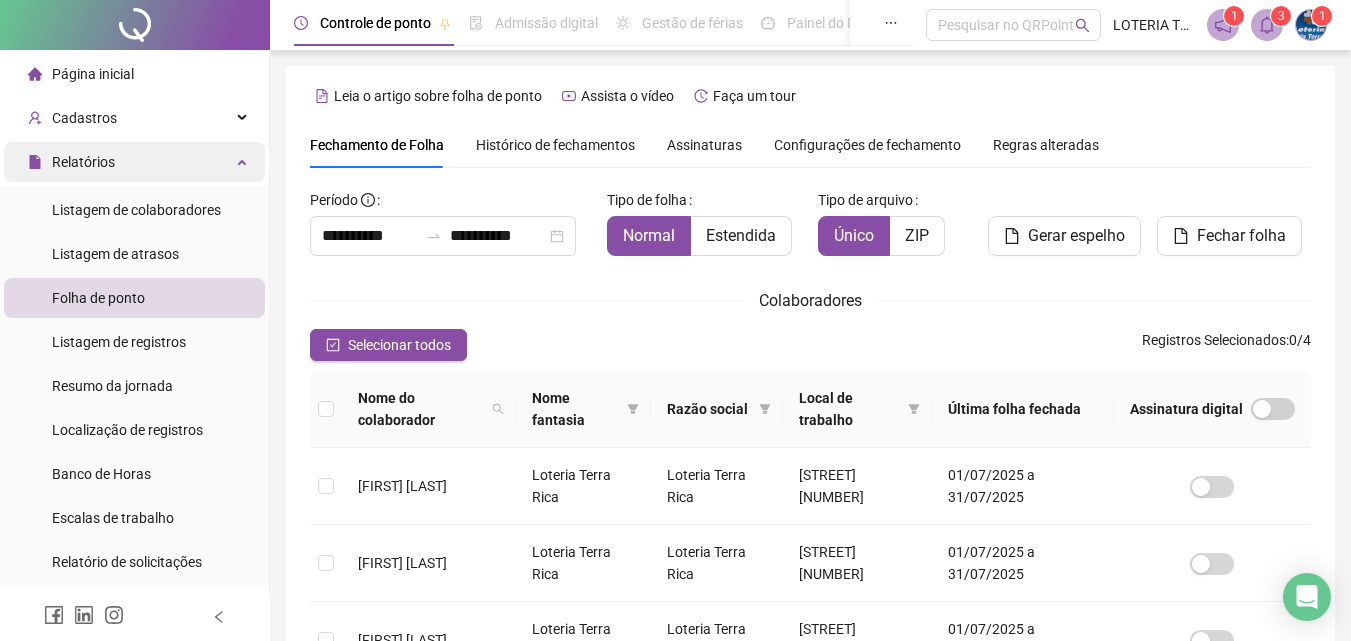 click on "Relatórios" at bounding box center [83, 162] 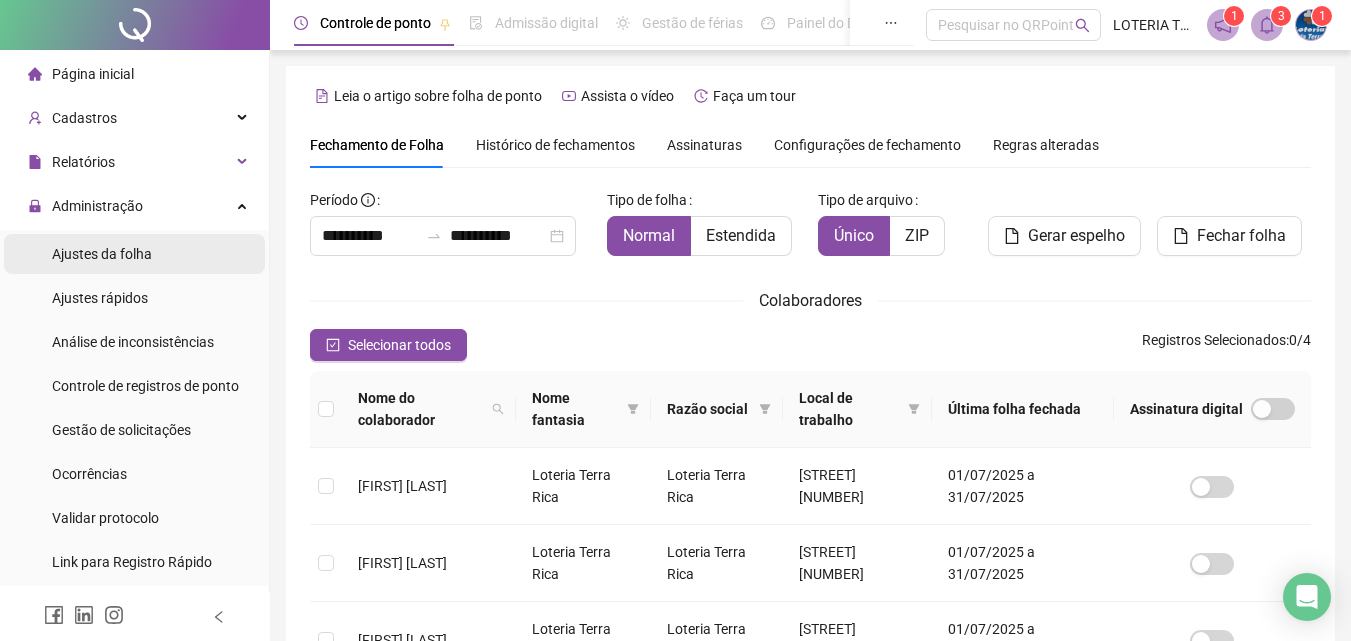click on "Ajustes da folha" at bounding box center [102, 254] 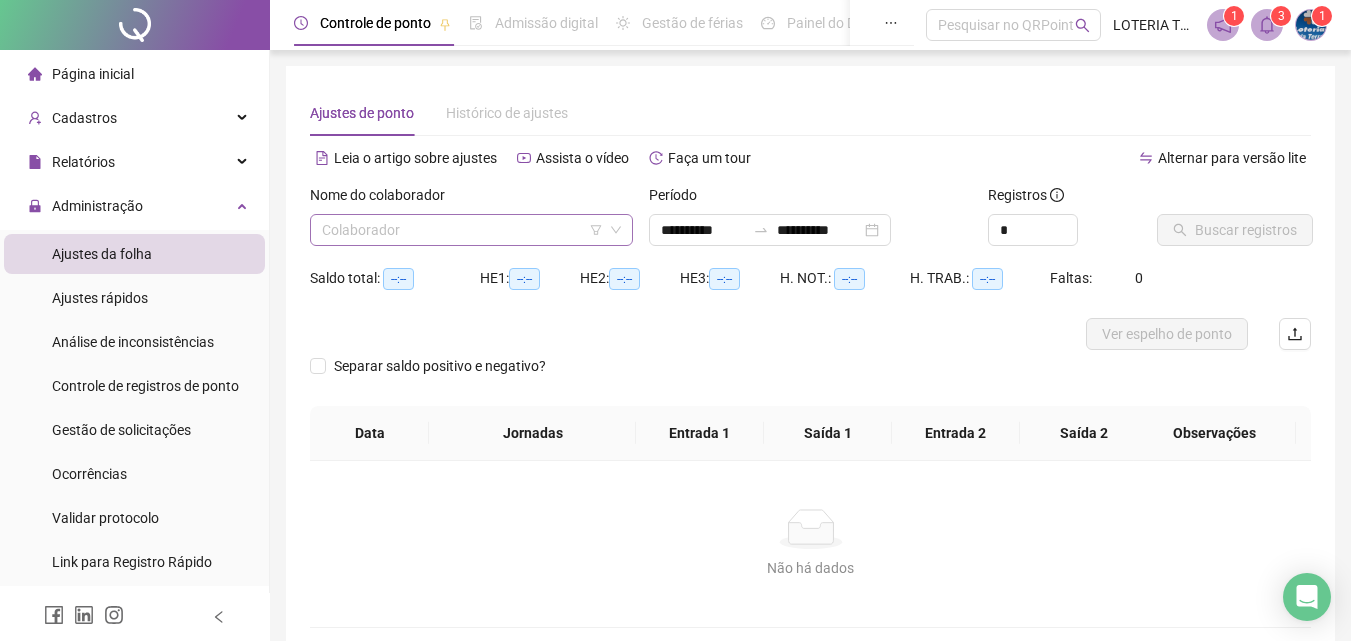 click at bounding box center [462, 230] 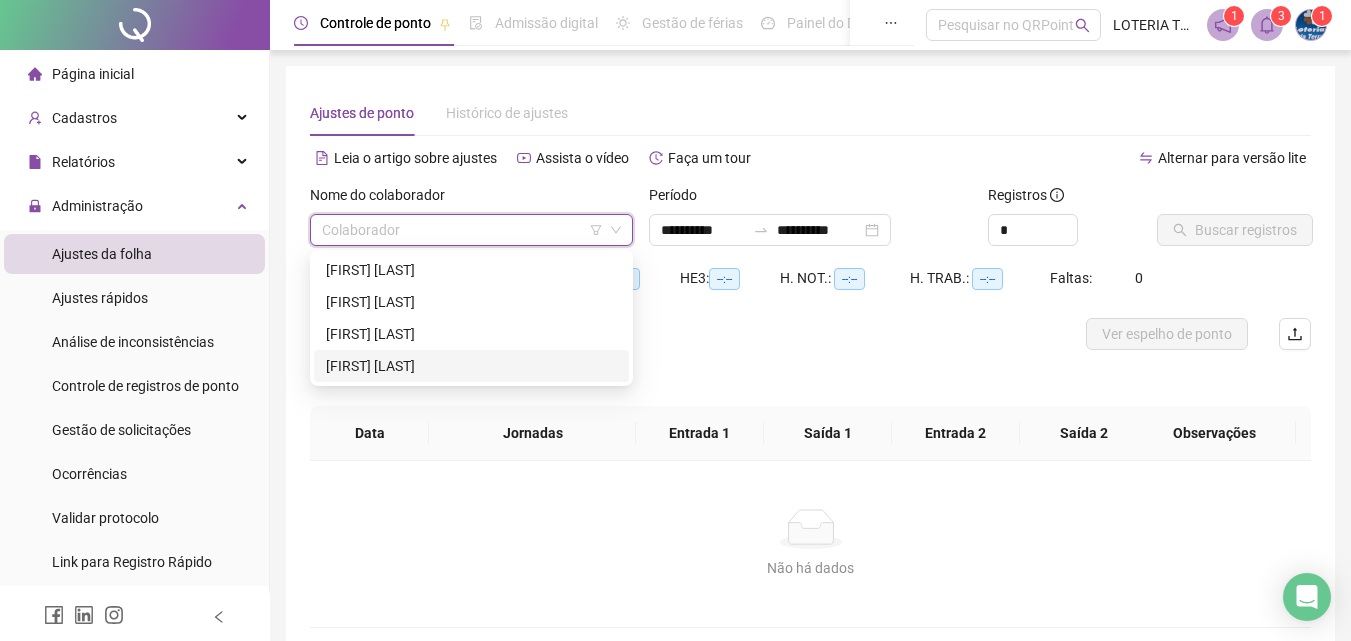 click on "[FIRST] [LAST]" at bounding box center (471, 366) 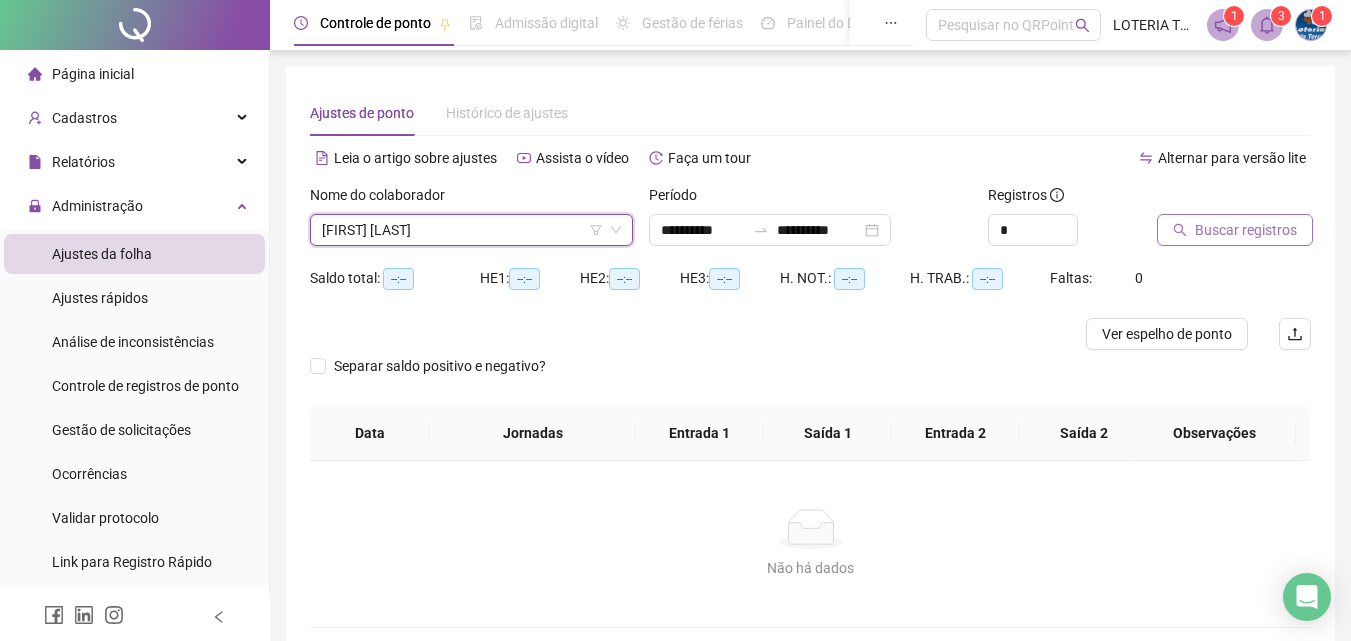 click on "Buscar registros" at bounding box center [1246, 230] 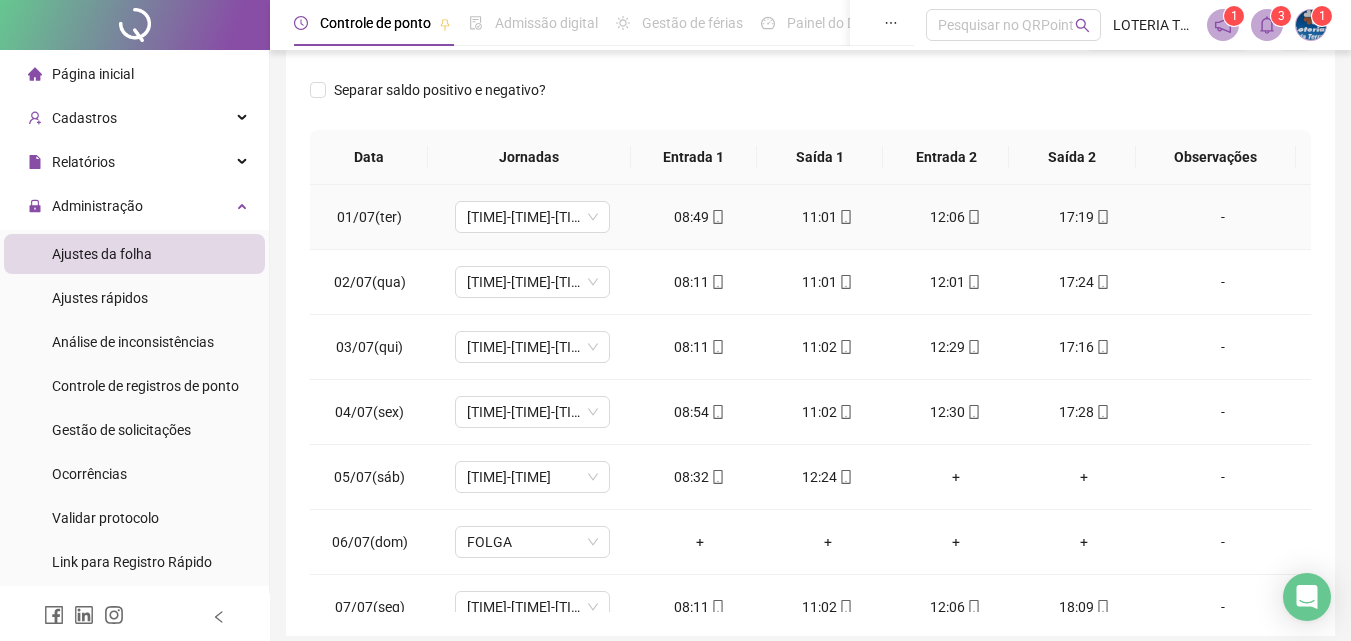 scroll, scrollTop: 200, scrollLeft: 0, axis: vertical 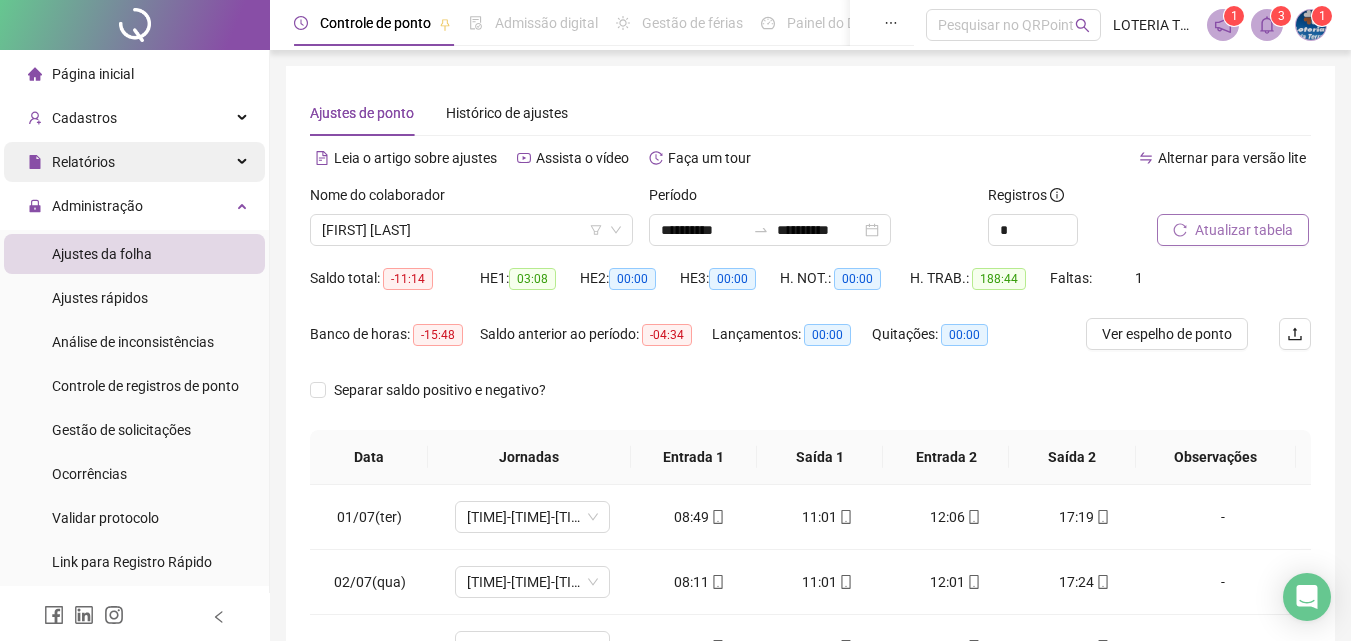 click on "Relatórios" at bounding box center [83, 162] 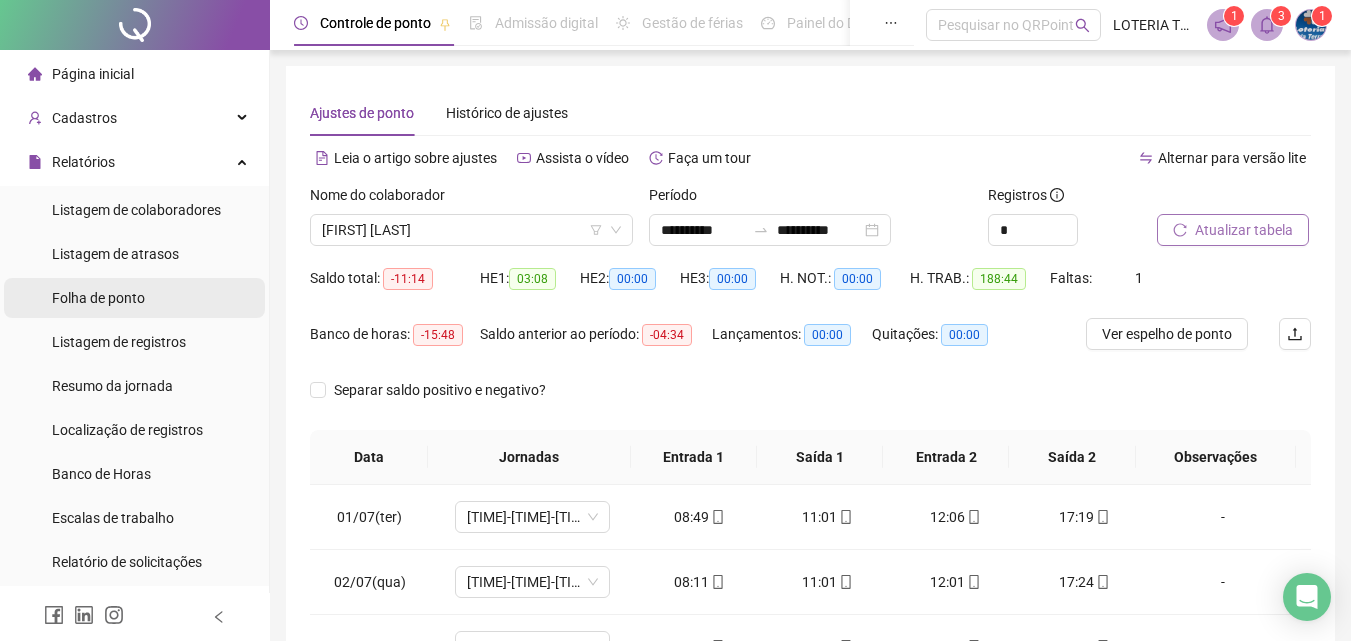 click on "Folha de ponto" at bounding box center [98, 298] 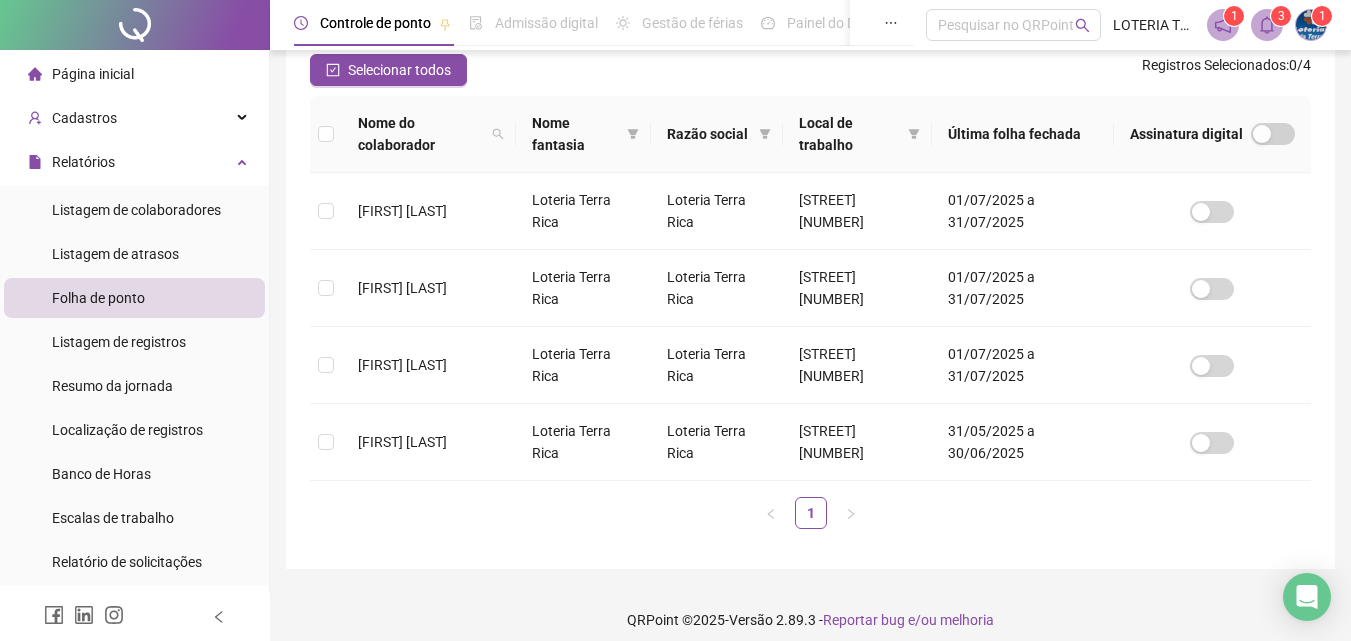 scroll, scrollTop: 289, scrollLeft: 0, axis: vertical 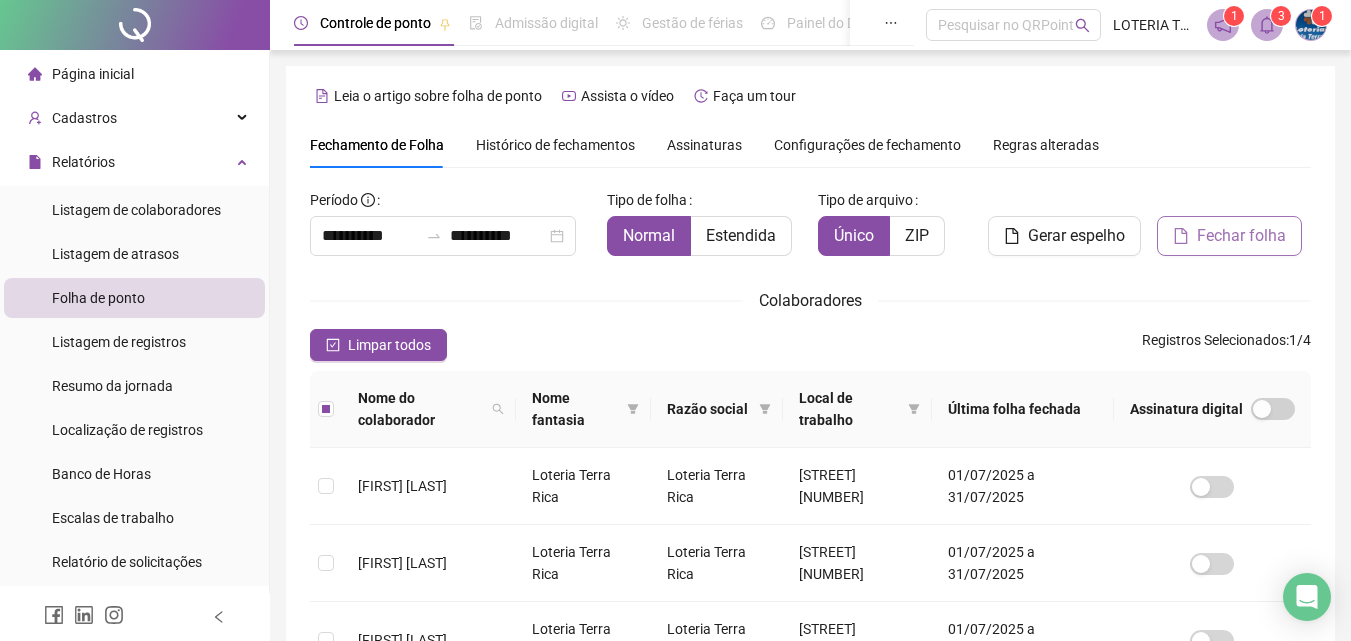 click on "Fechar folha" at bounding box center [1241, 236] 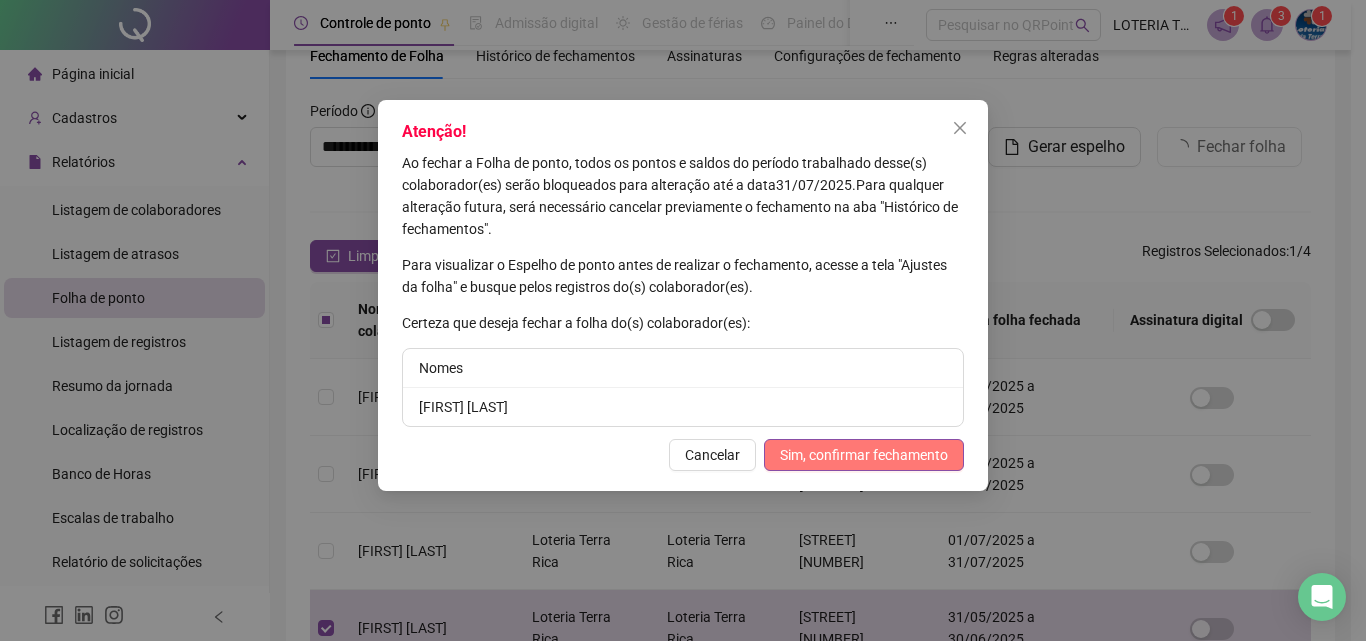 click on "Sim, confirmar fechamento" at bounding box center [864, 455] 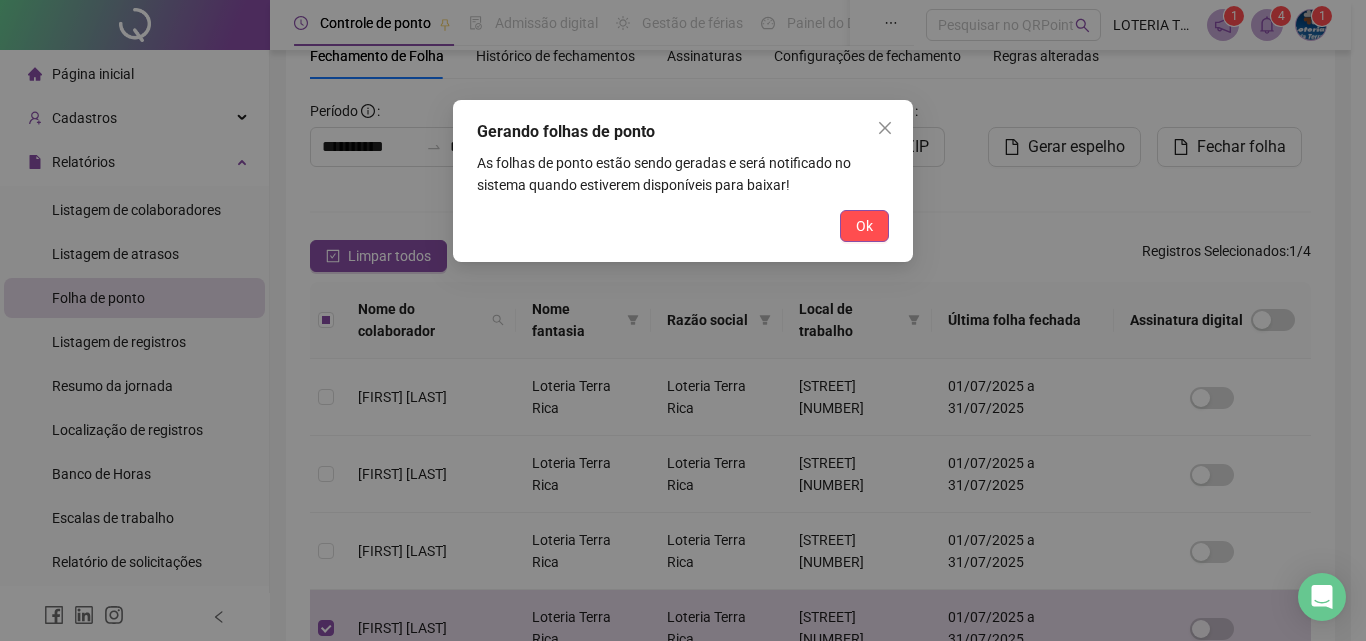 click on "Ok" at bounding box center (864, 226) 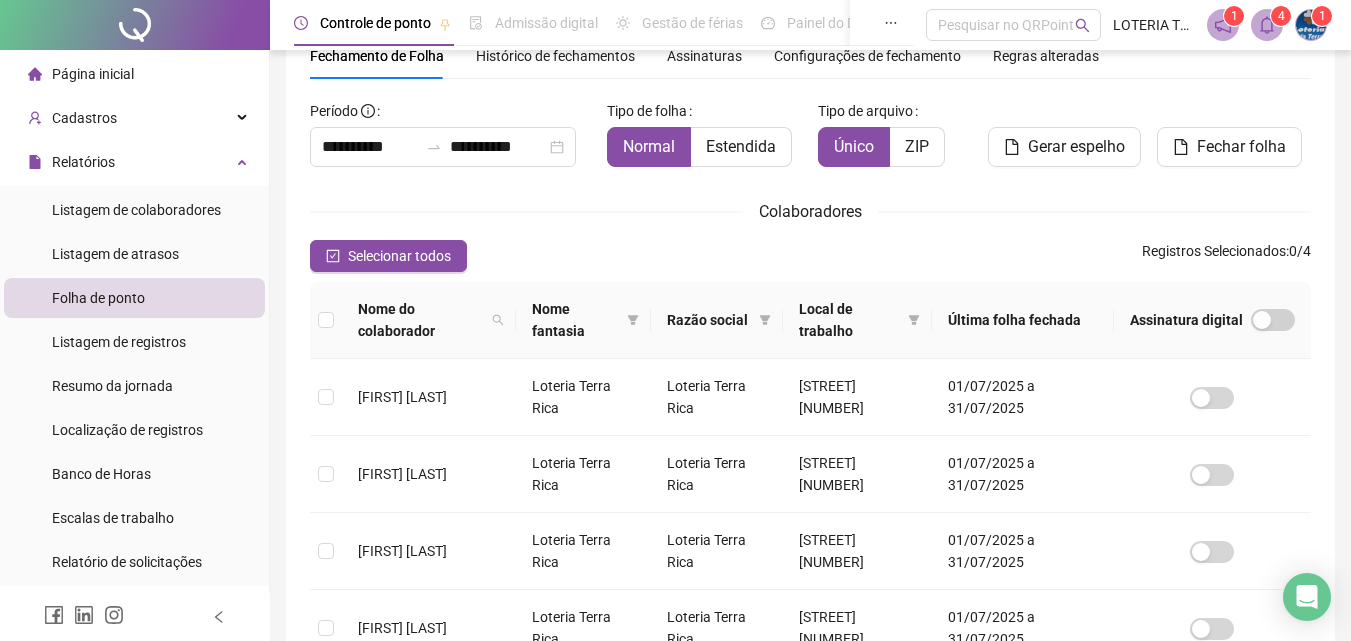 click 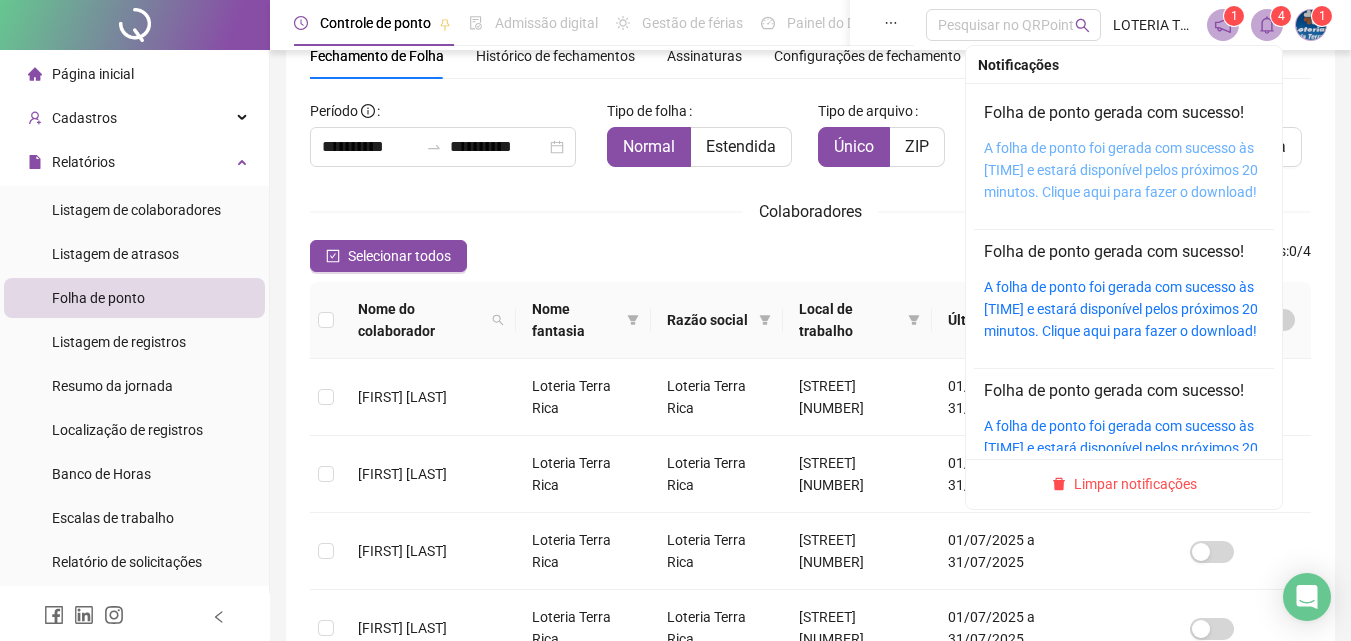 click on "A folha de ponto foi gerada com sucesso às [TIME] e estará disponível pelos próximos 20 minutos.
Clique aqui para fazer o download!" at bounding box center [1121, 170] 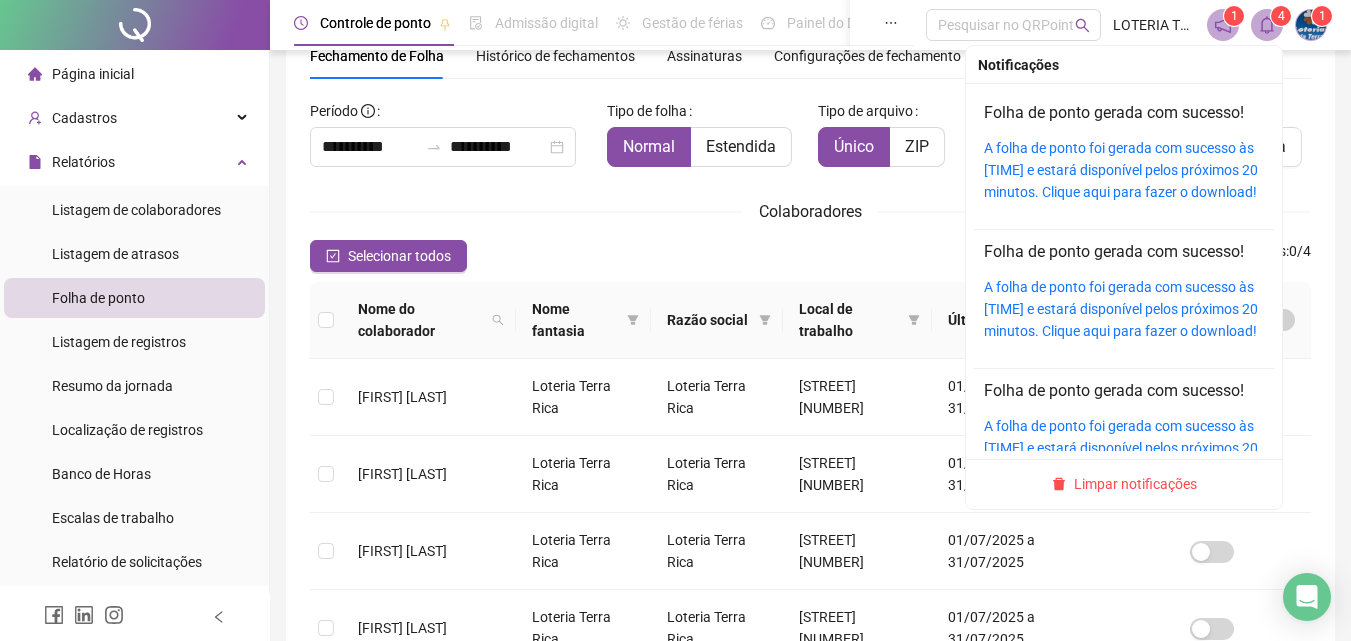 click on "4" at bounding box center [1281, 16] 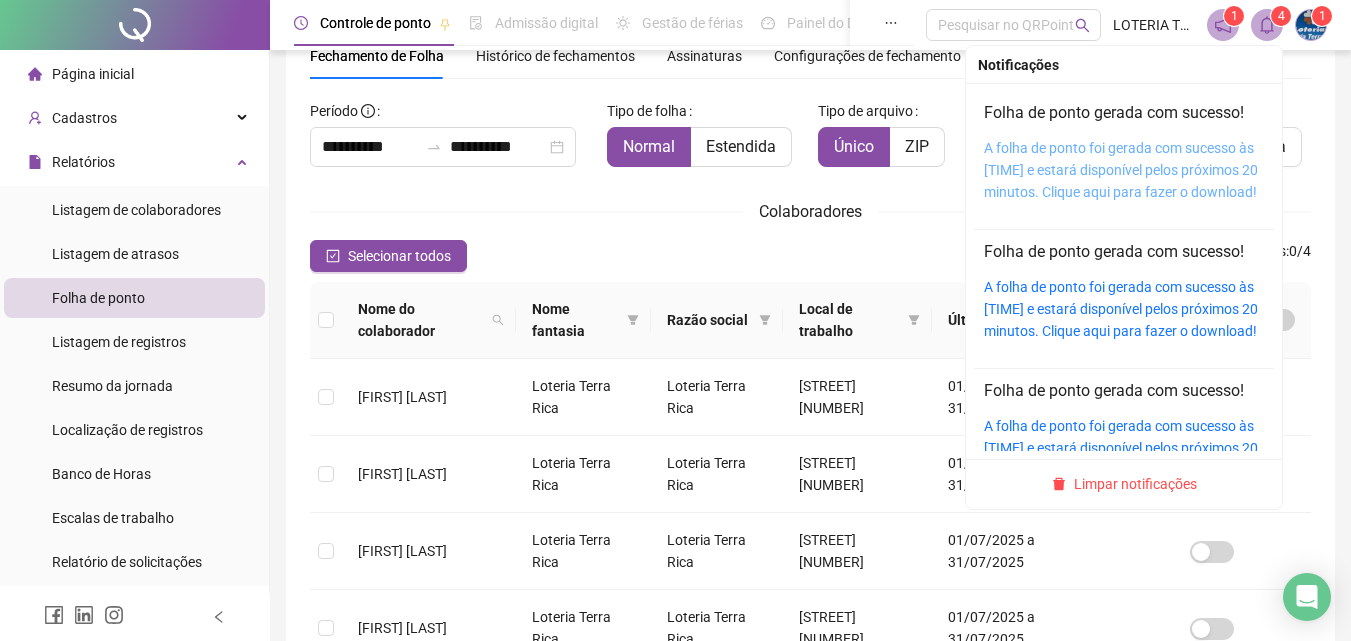 click on "A folha de ponto foi gerada com sucesso às [TIME] e estará disponível pelos próximos 20 minutos.
Clique aqui para fazer o download!" at bounding box center (1121, 170) 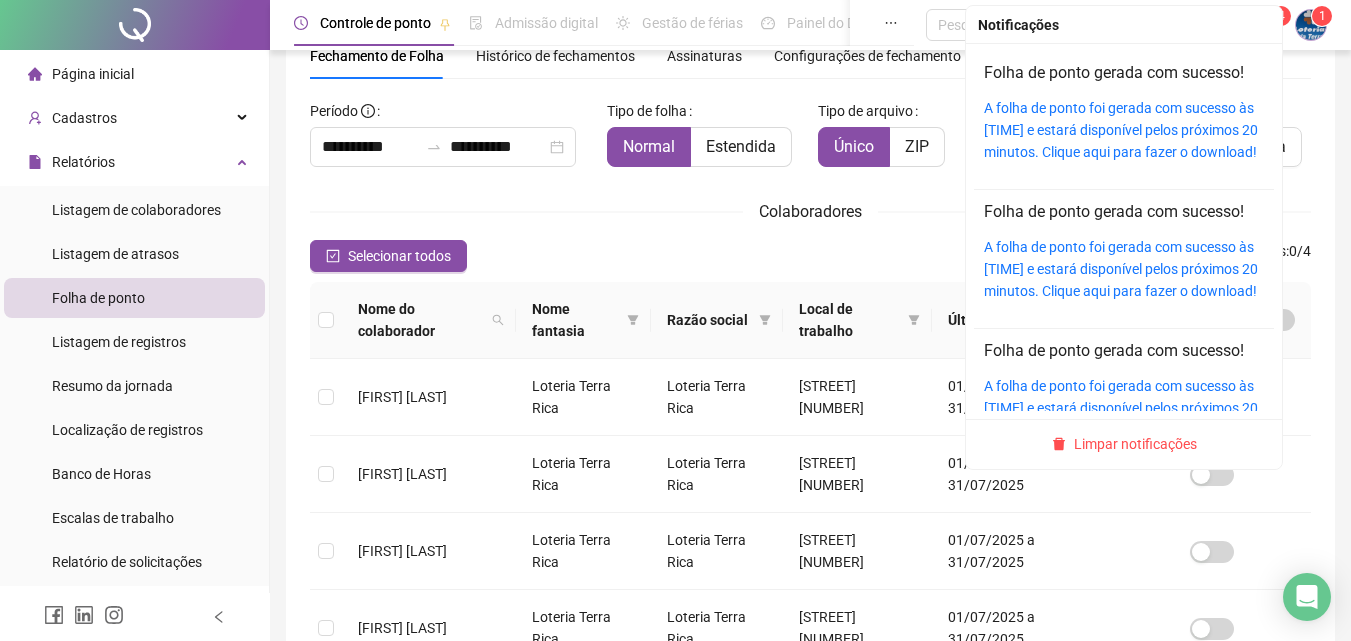 scroll, scrollTop: 0, scrollLeft: 0, axis: both 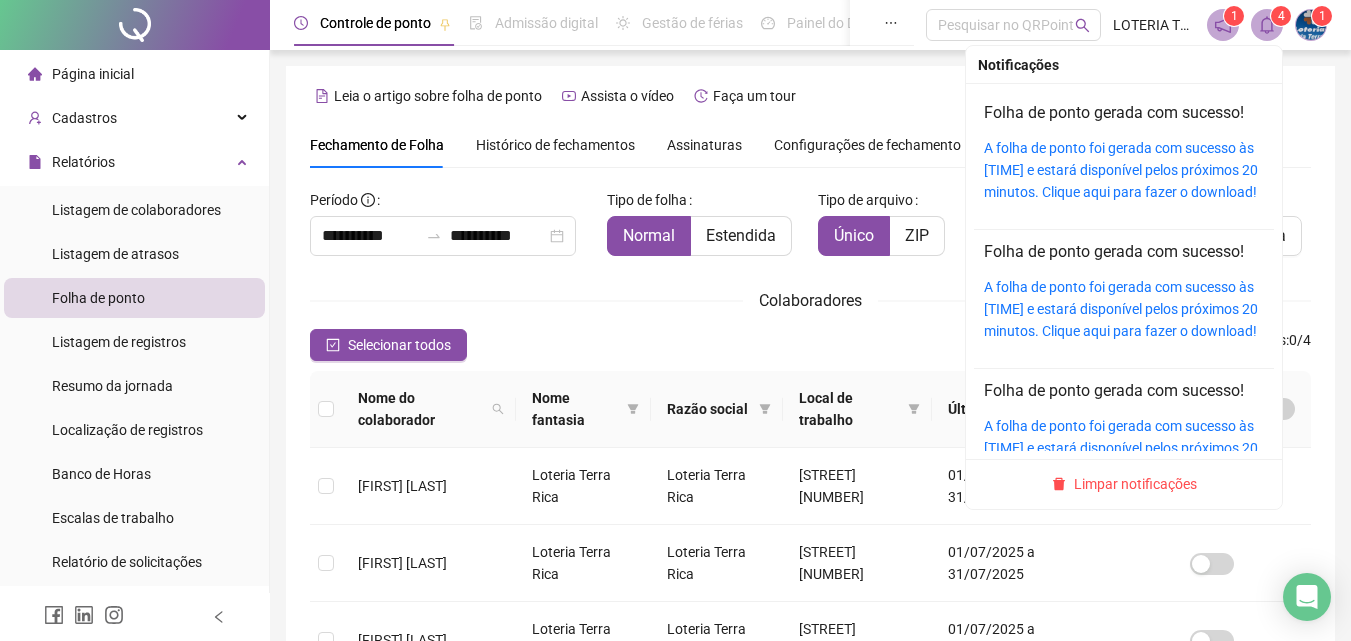 click at bounding box center (1267, 25) 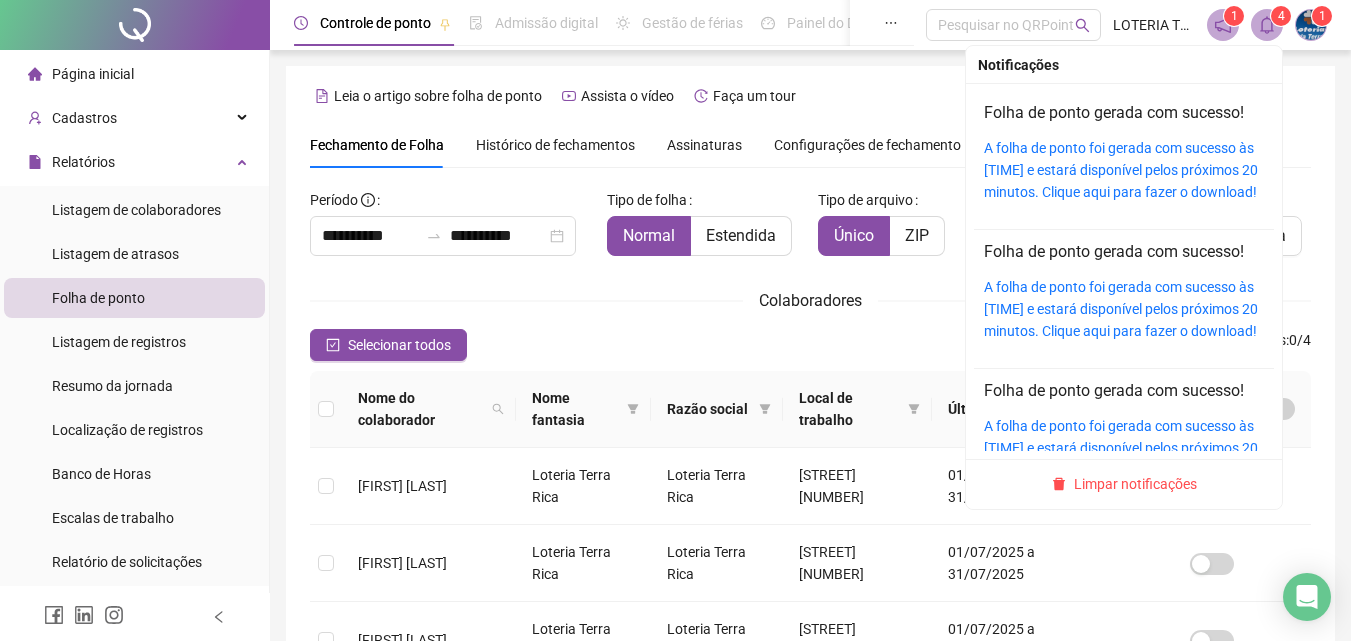 click at bounding box center [1267, 25] 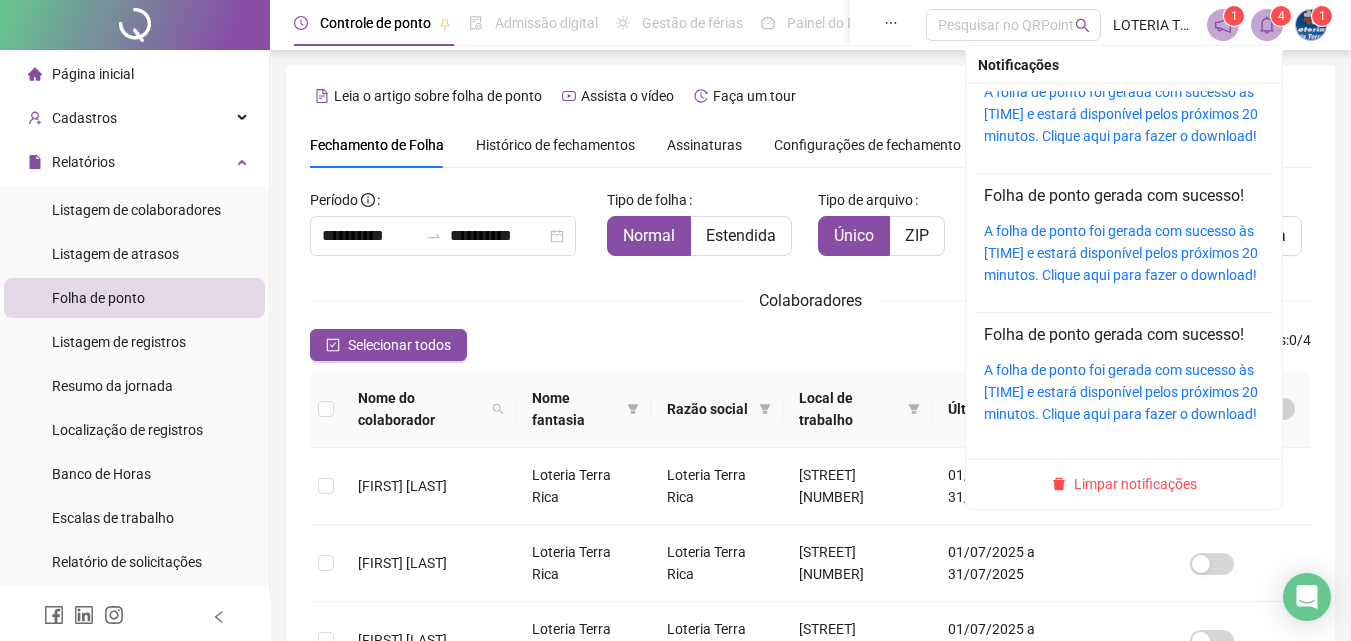 scroll, scrollTop: 0, scrollLeft: 0, axis: both 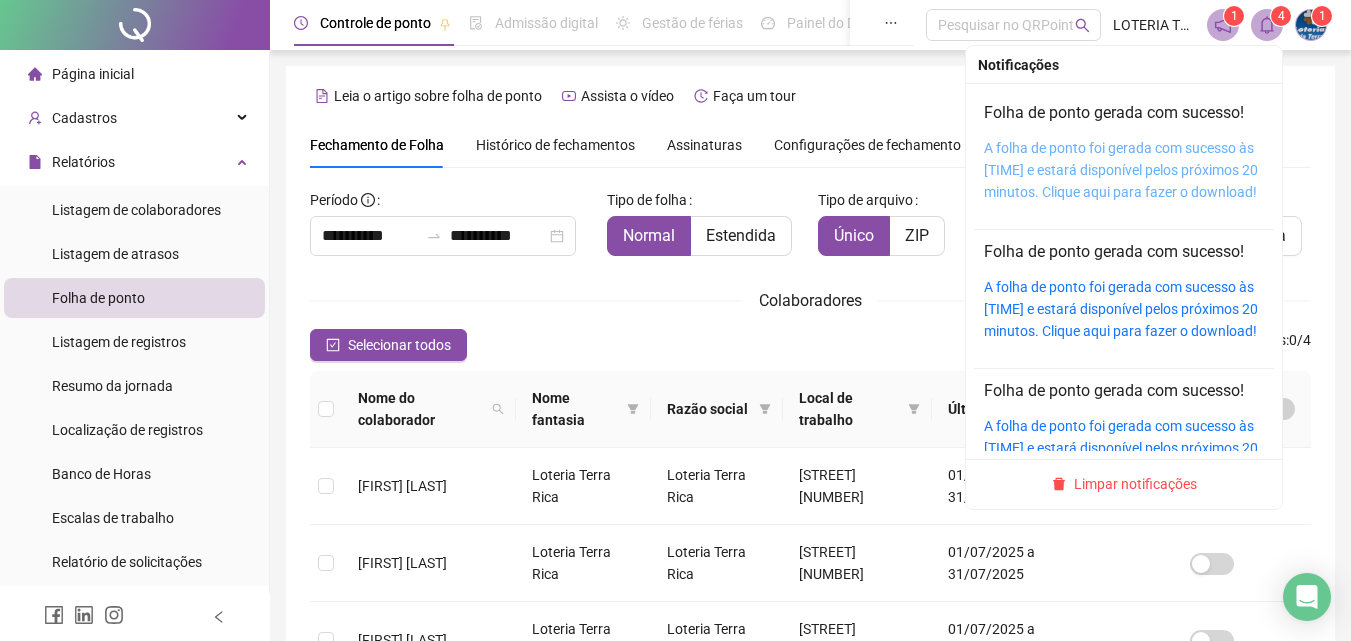 click on "A folha de ponto foi gerada com sucesso às [TIME] e estará disponível pelos próximos 20 minutos.
Clique aqui para fazer o download!" at bounding box center (1121, 170) 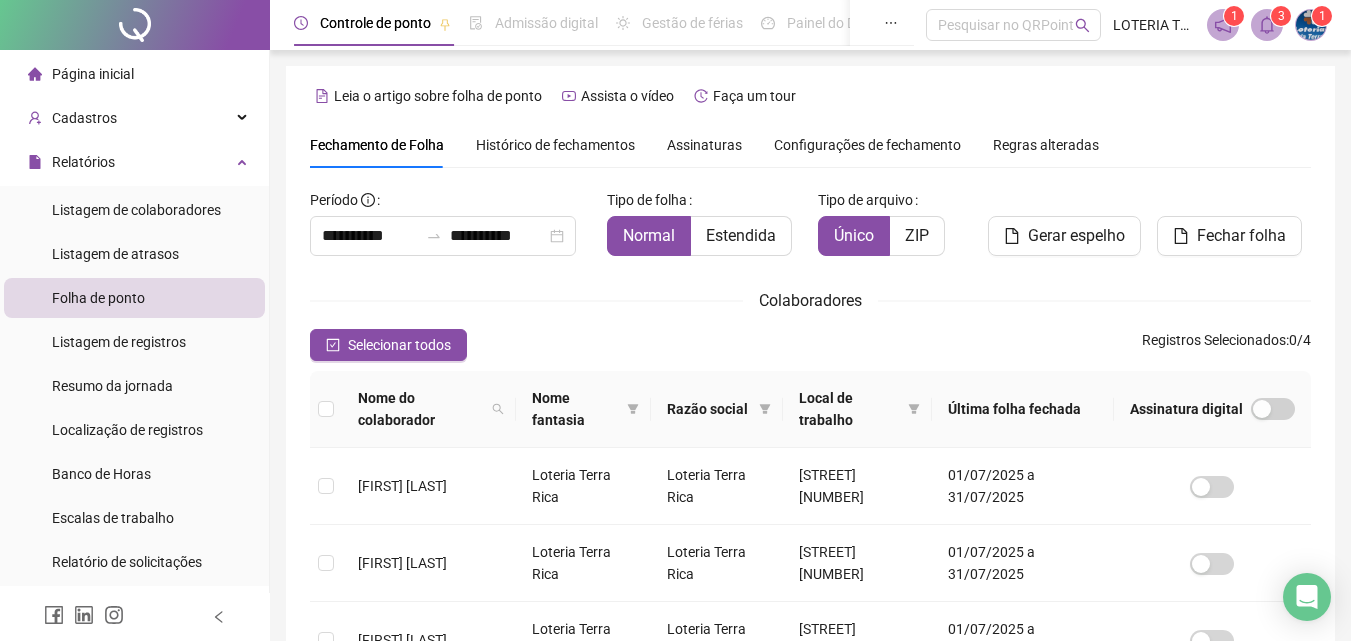 scroll, scrollTop: 89, scrollLeft: 0, axis: vertical 